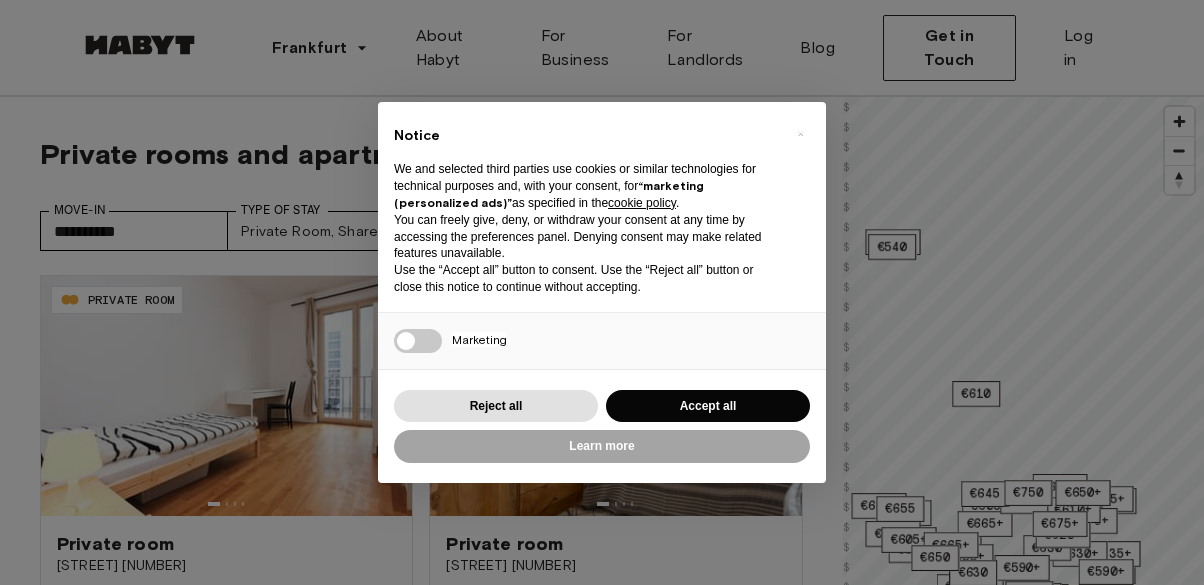 scroll, scrollTop: 0, scrollLeft: 0, axis: both 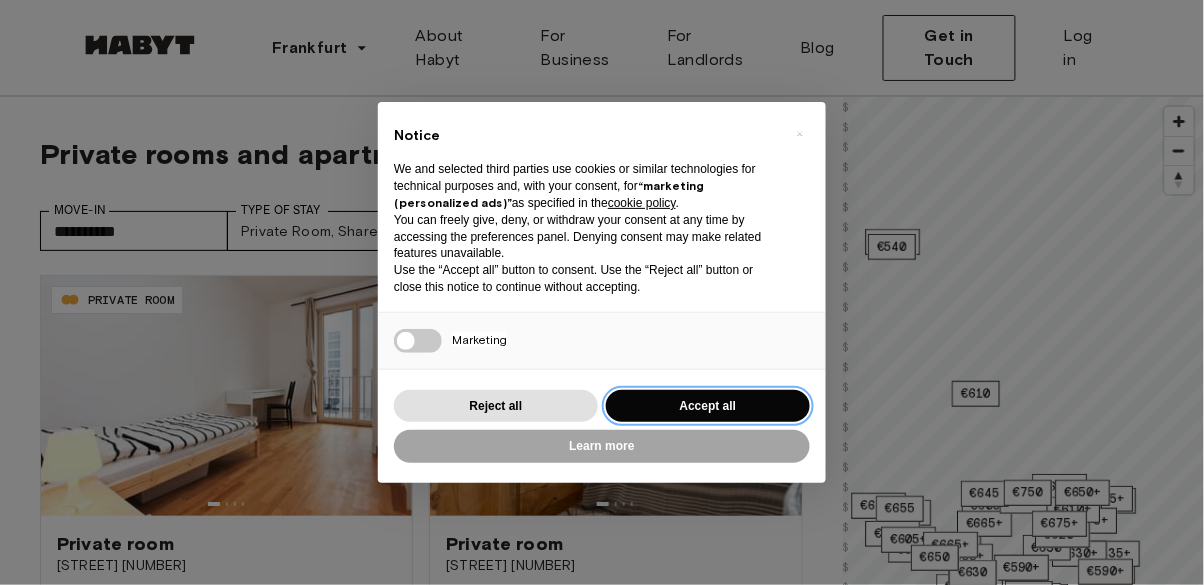 click on "Accept all" at bounding box center [708, 406] 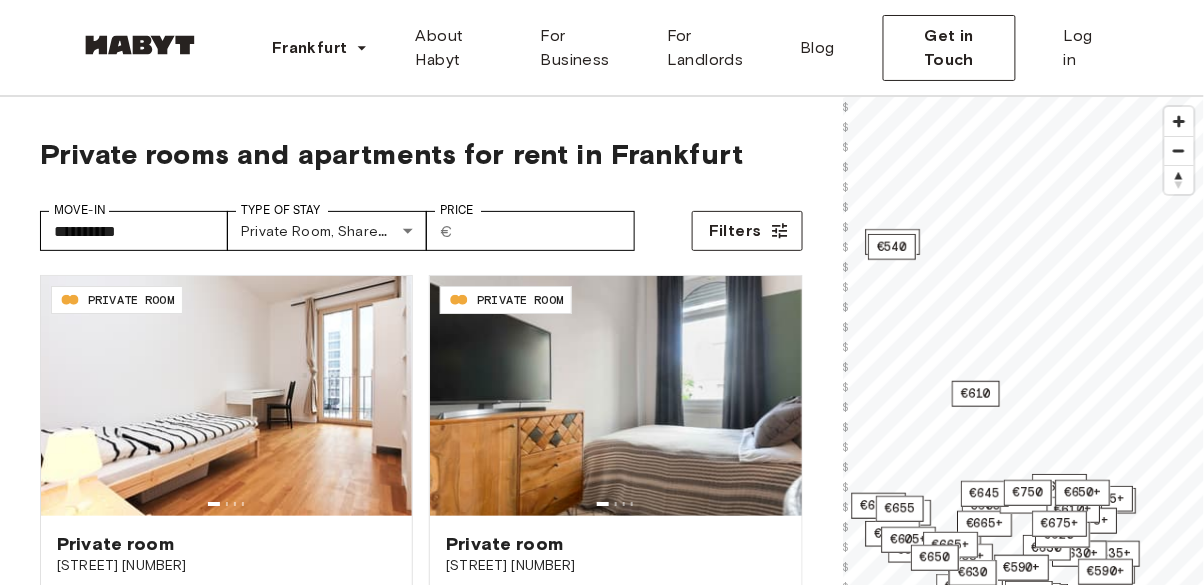 scroll, scrollTop: 0, scrollLeft: 0, axis: both 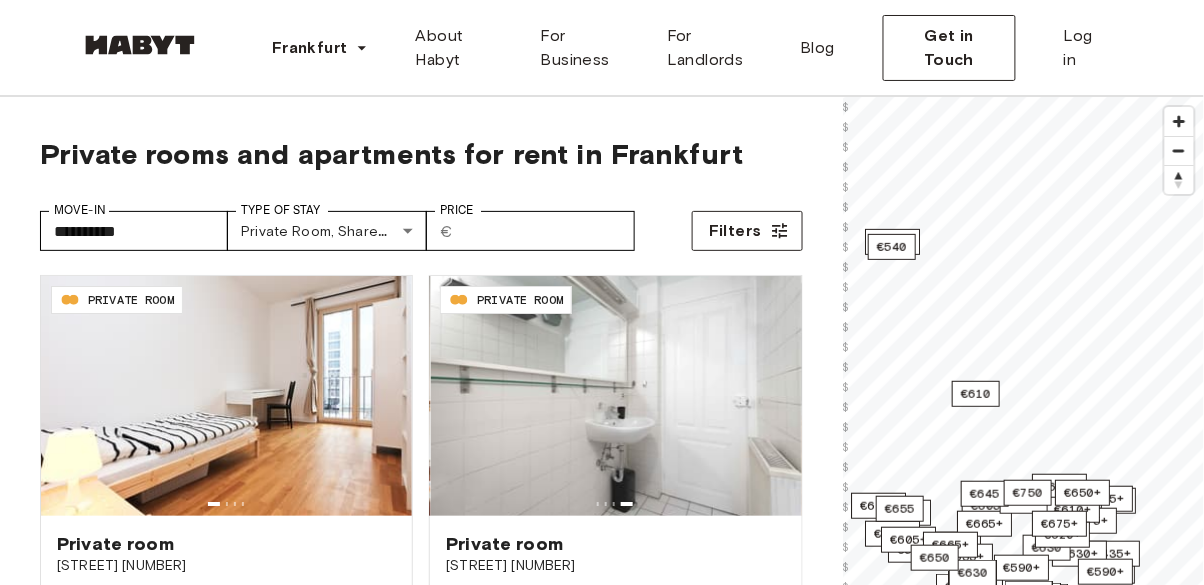 click on "**********" at bounding box center (602, 2420) 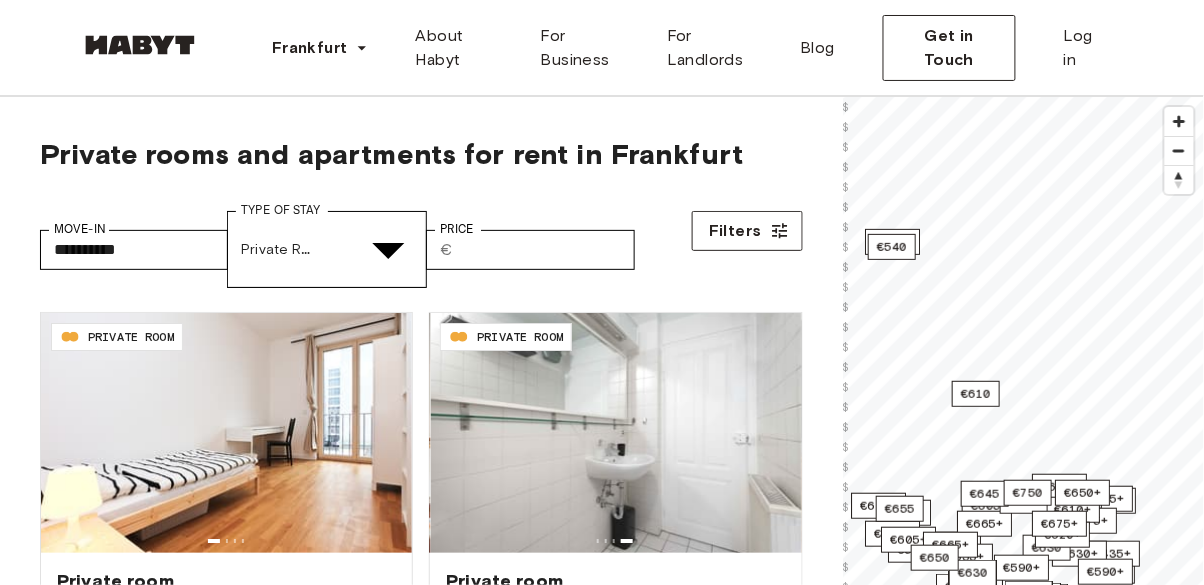 click on "Shared Room" at bounding box center (622, 5080) 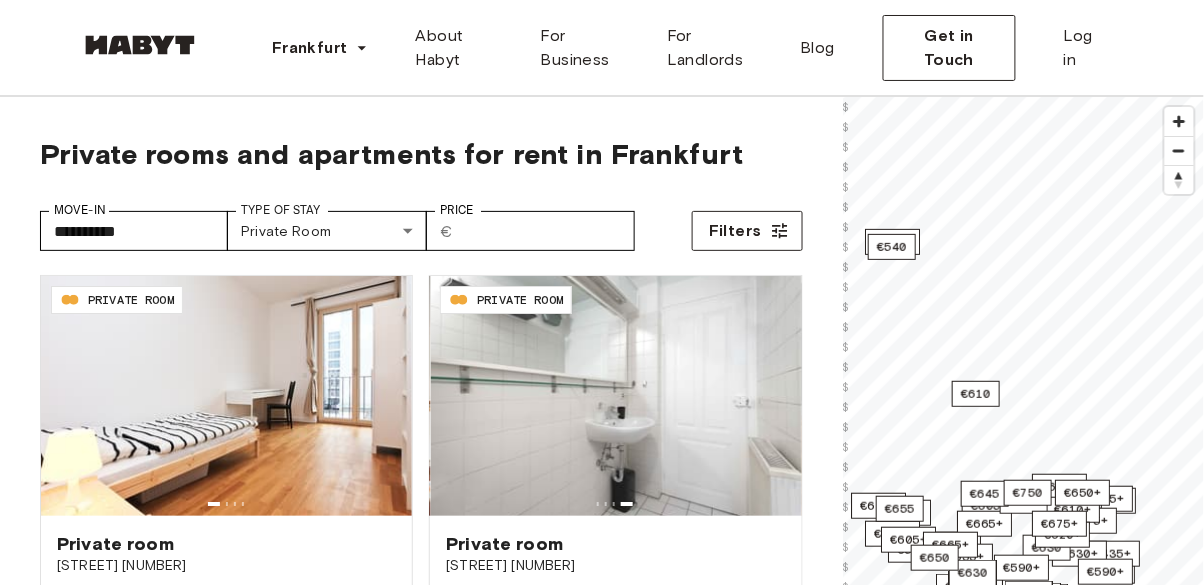 click on "**********" at bounding box center [421, 223] 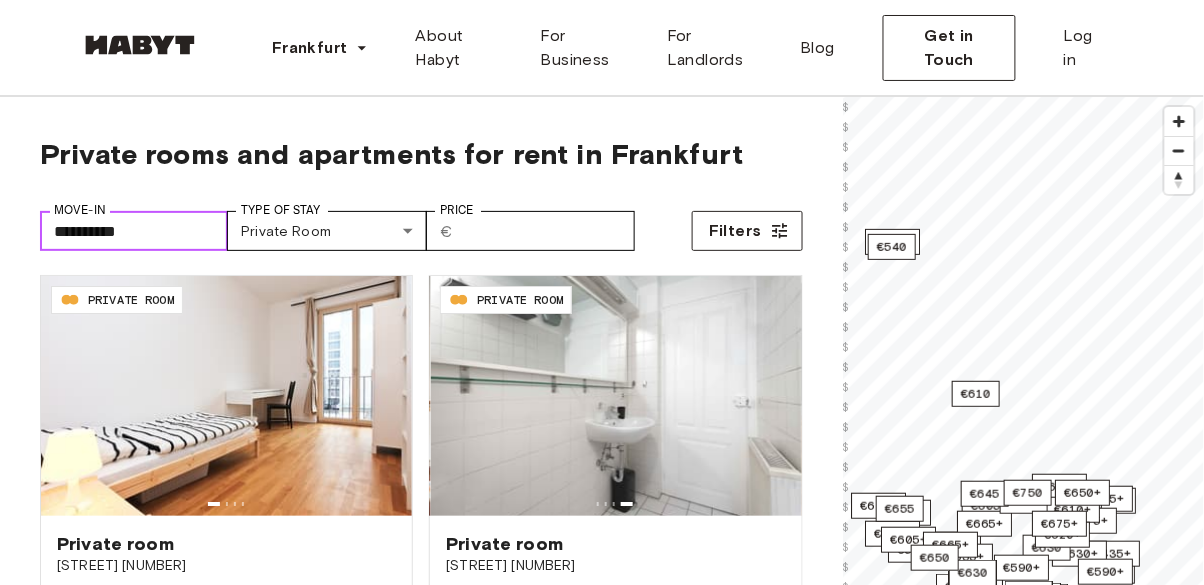 click on "**********" at bounding box center (134, 231) 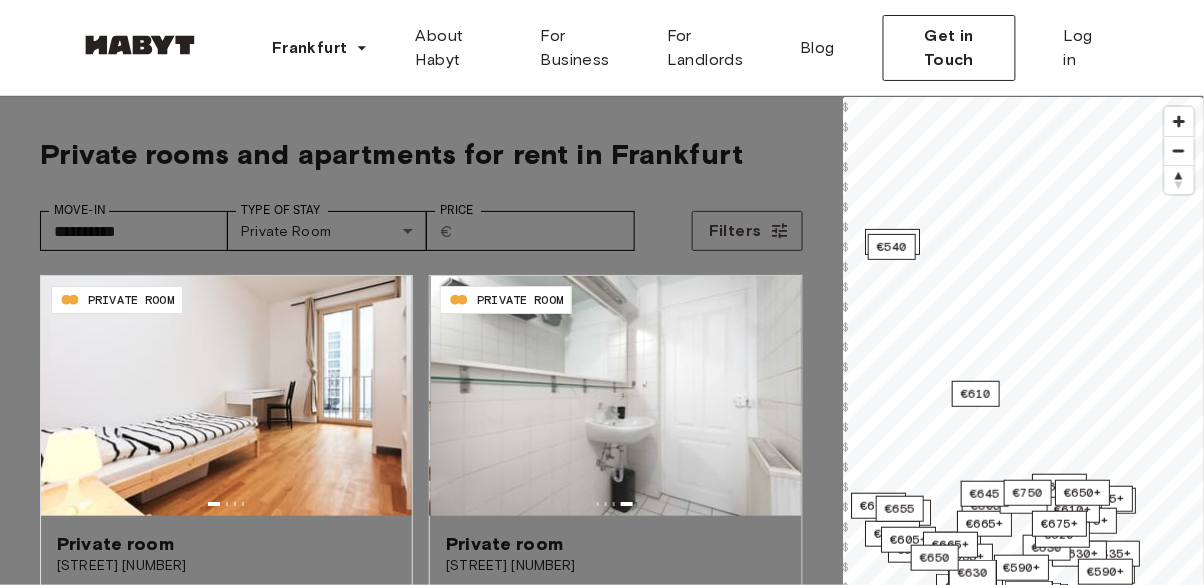 click 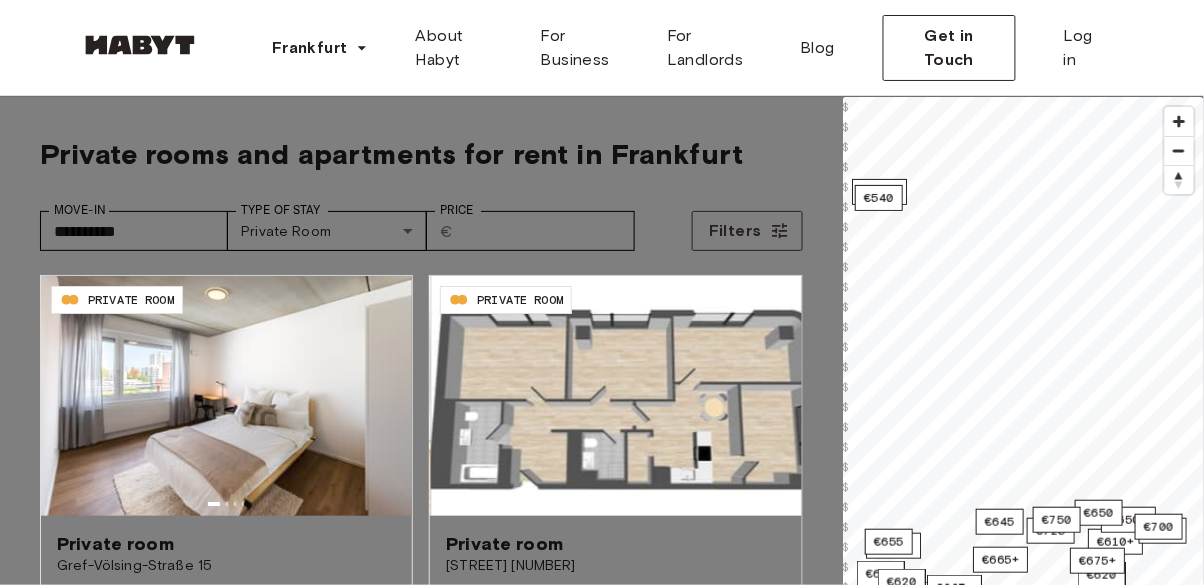 click on "Move-In Wed, Oct 1 October 2025 S M T W T F S 1 2 3 4 5 6 7 8 9 10 11 12 13 14 15 16 17 18 19 20 21 22 23 24 25 26 27 28 29 30 31 Today" at bounding box center [602, 4971] 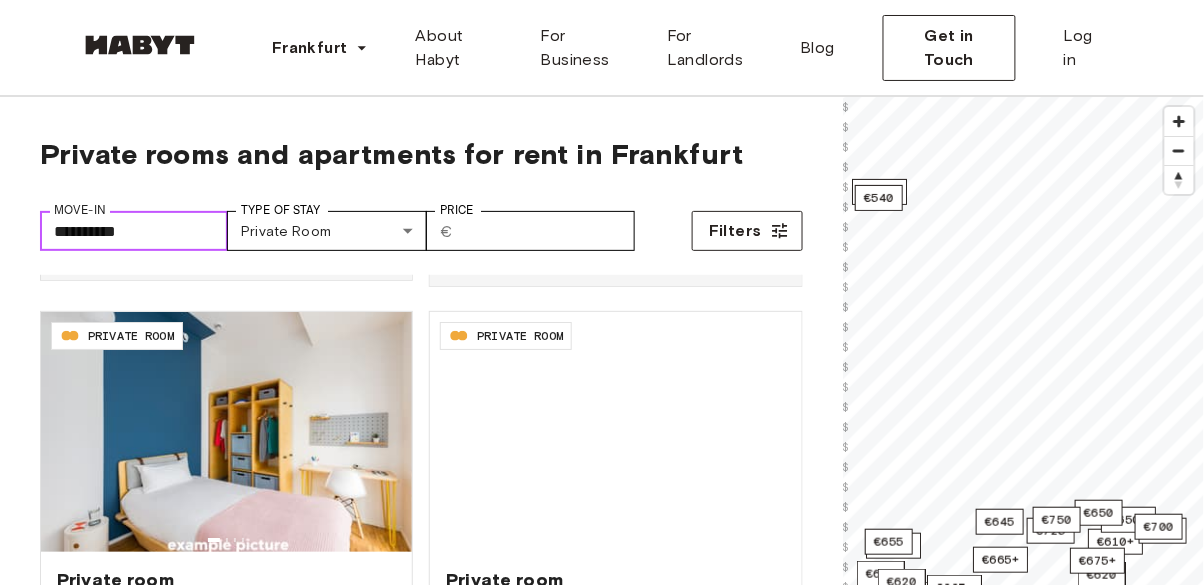 scroll, scrollTop: 1769, scrollLeft: 0, axis: vertical 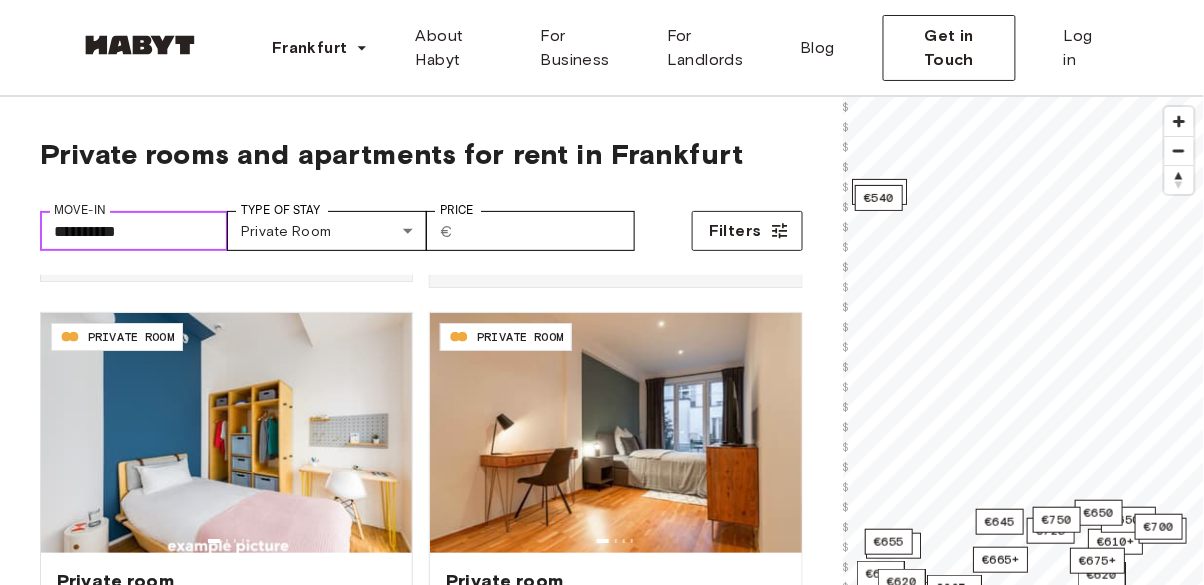 click at bounding box center [226, 433] 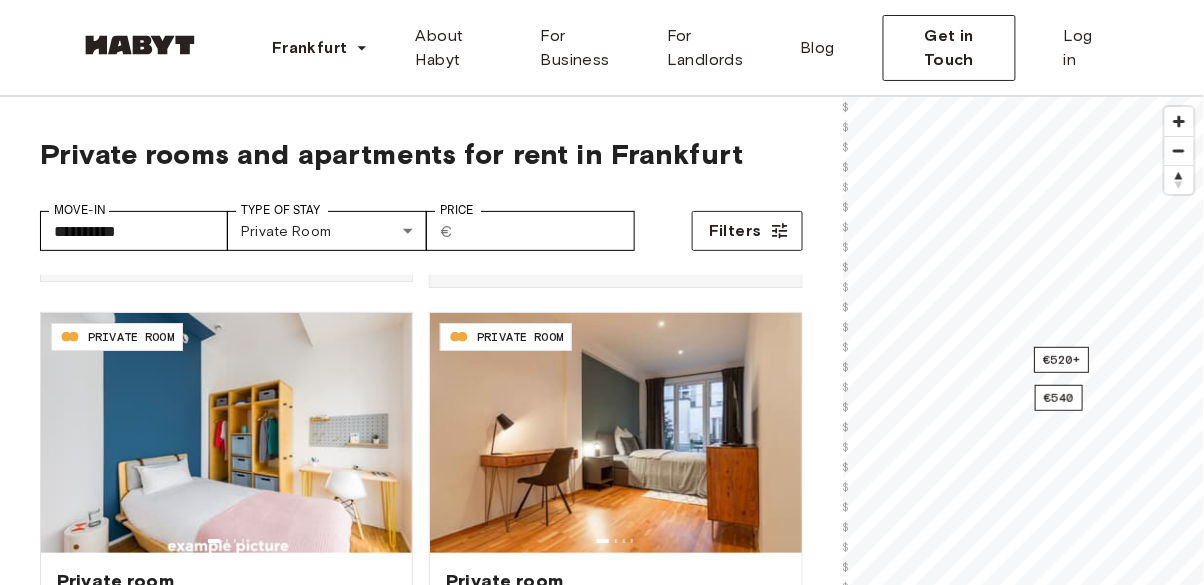 click on "€540" at bounding box center (1059, 398) 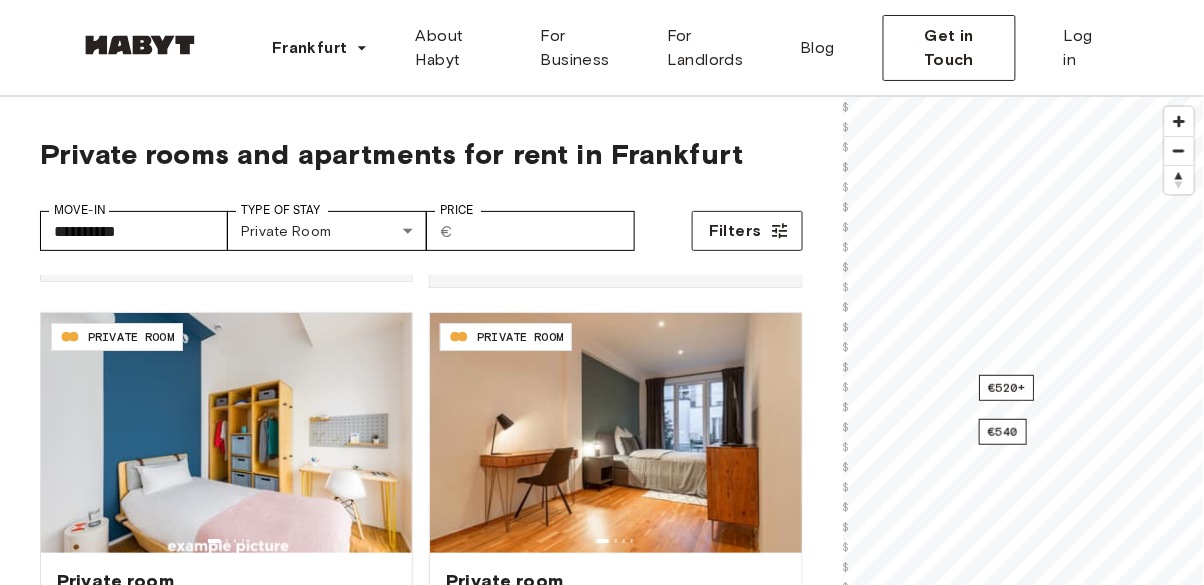 click on "€520+" at bounding box center (1006, 388) 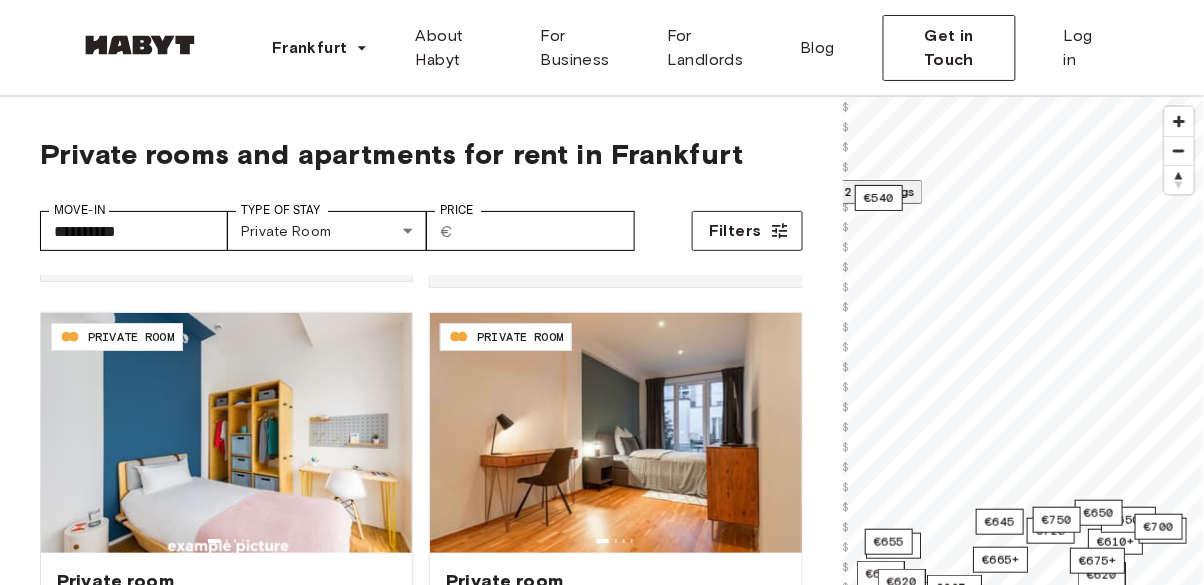 click on "5 bedrooms" at bounding box center (1023, 1201) 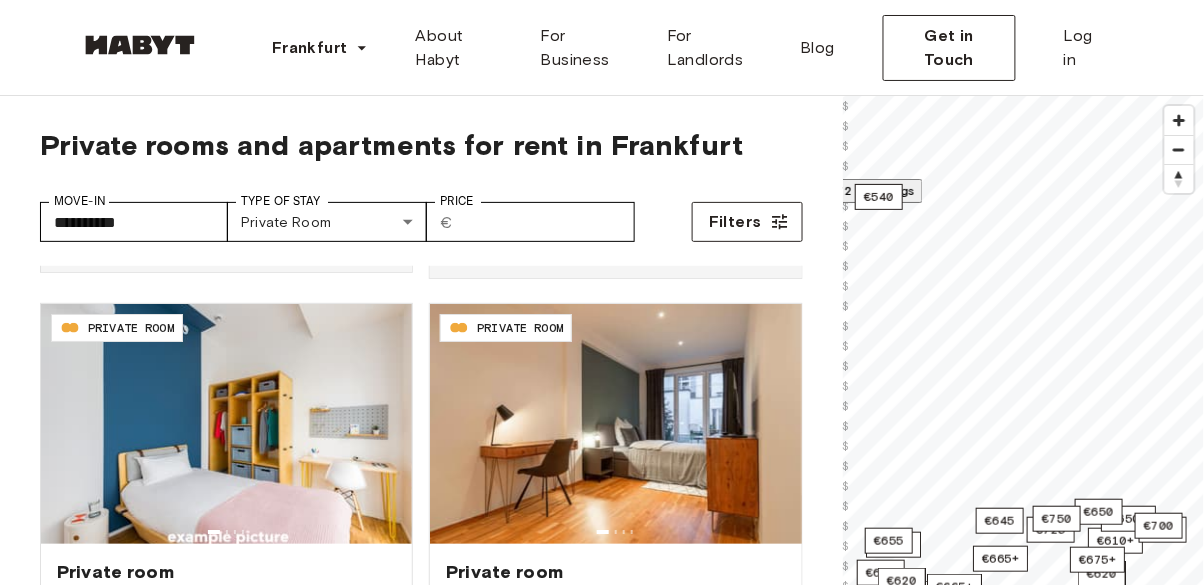 scroll, scrollTop: 9, scrollLeft: 0, axis: vertical 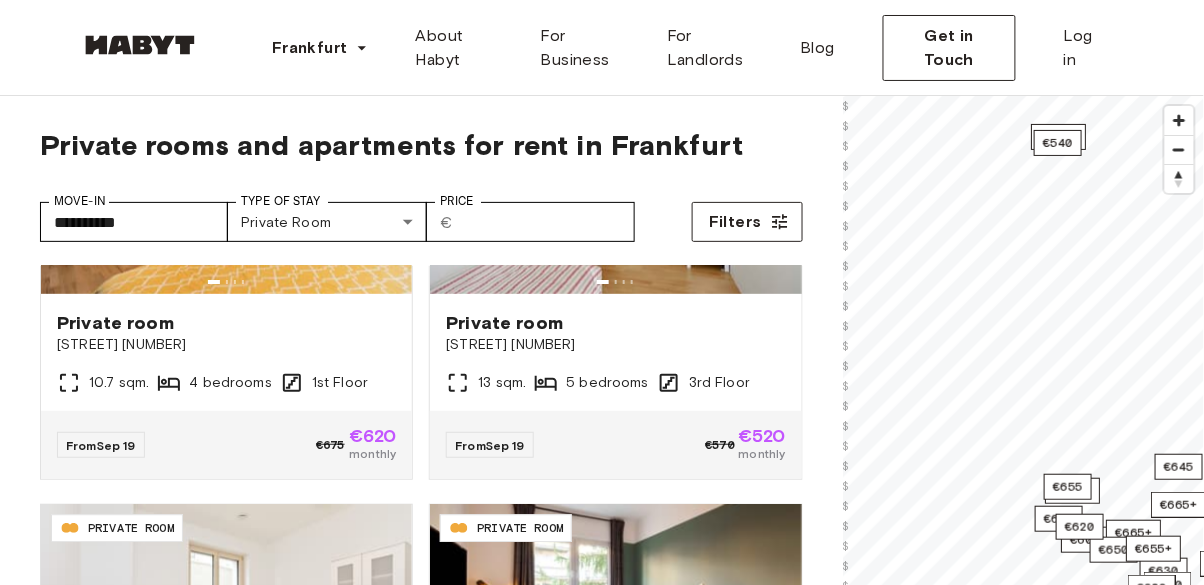 click on "**********" at bounding box center (602, 2411) 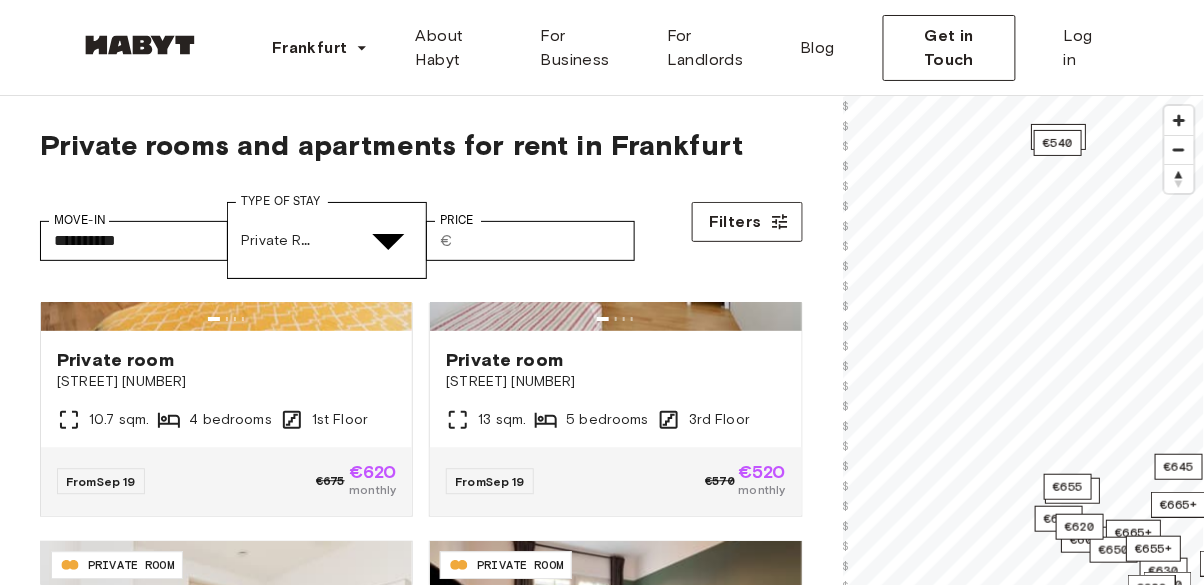 click at bounding box center (622, 5201) 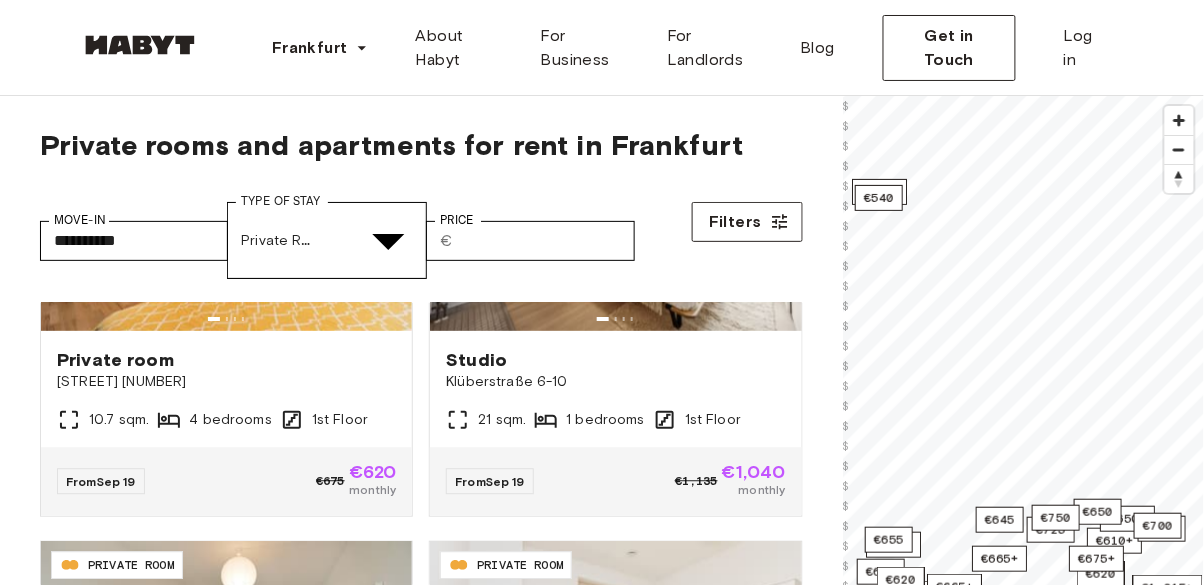 click at bounding box center (52, 4937) 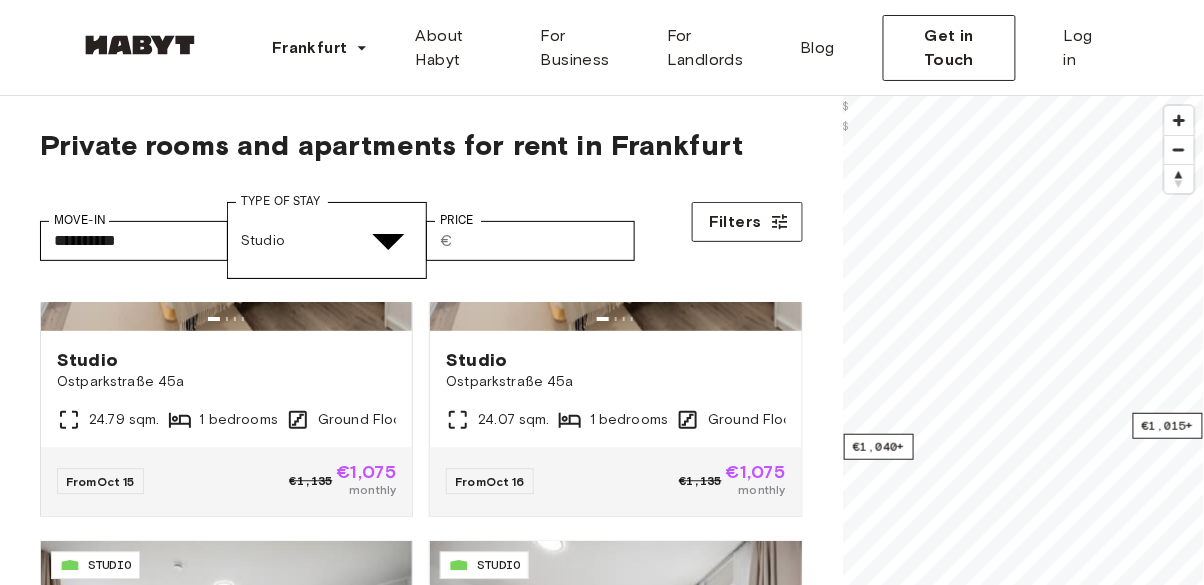 click at bounding box center [602, 4885] 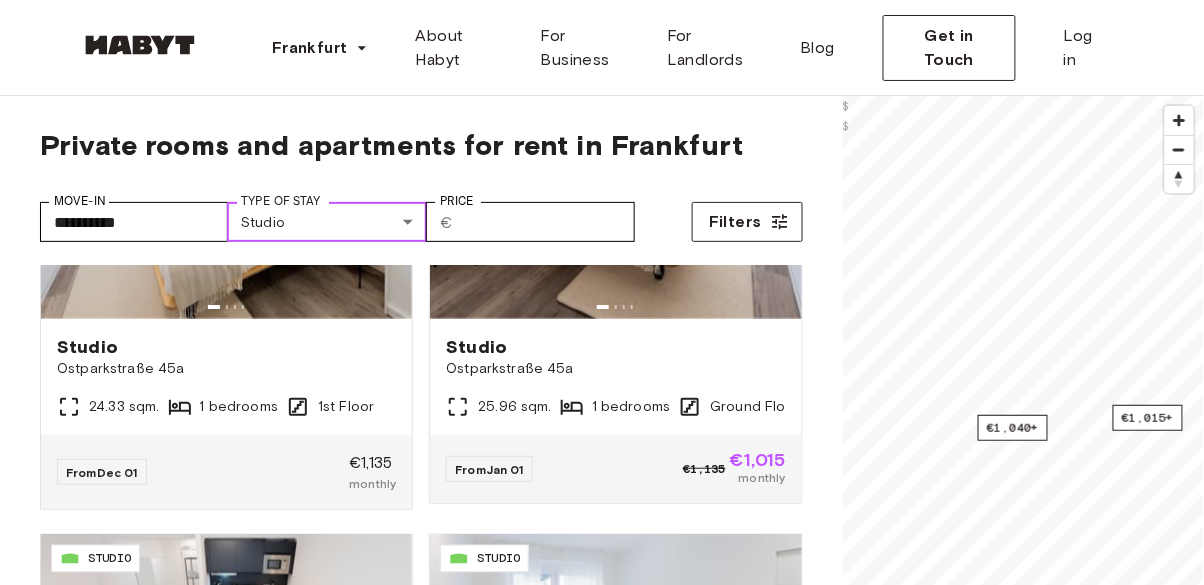 scroll, scrollTop: 2484, scrollLeft: 0, axis: vertical 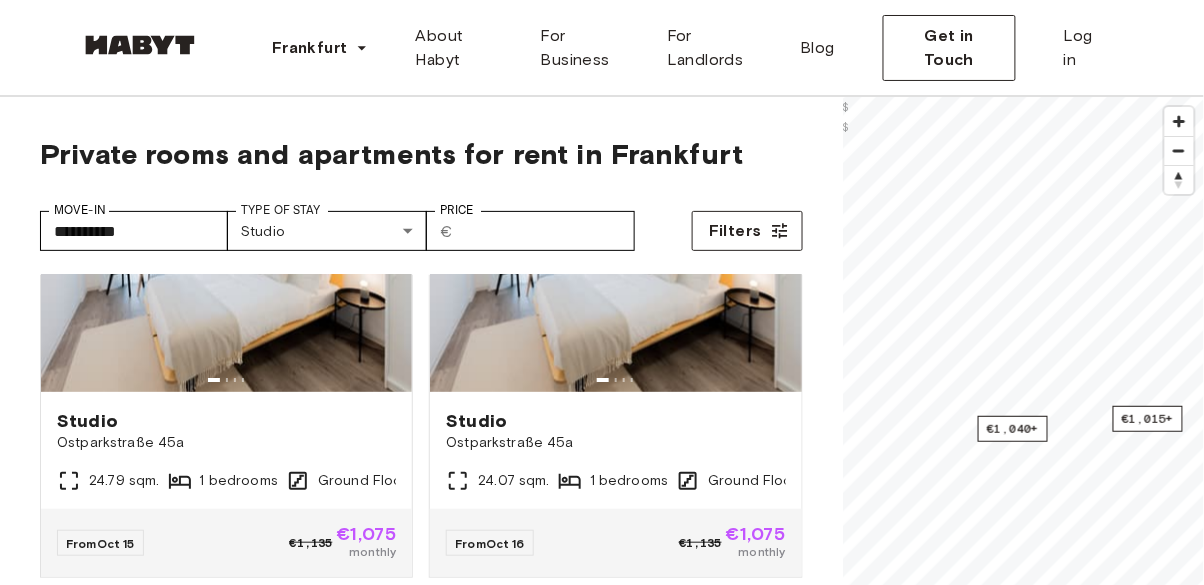 click on "**********" at bounding box center (602, 2420) 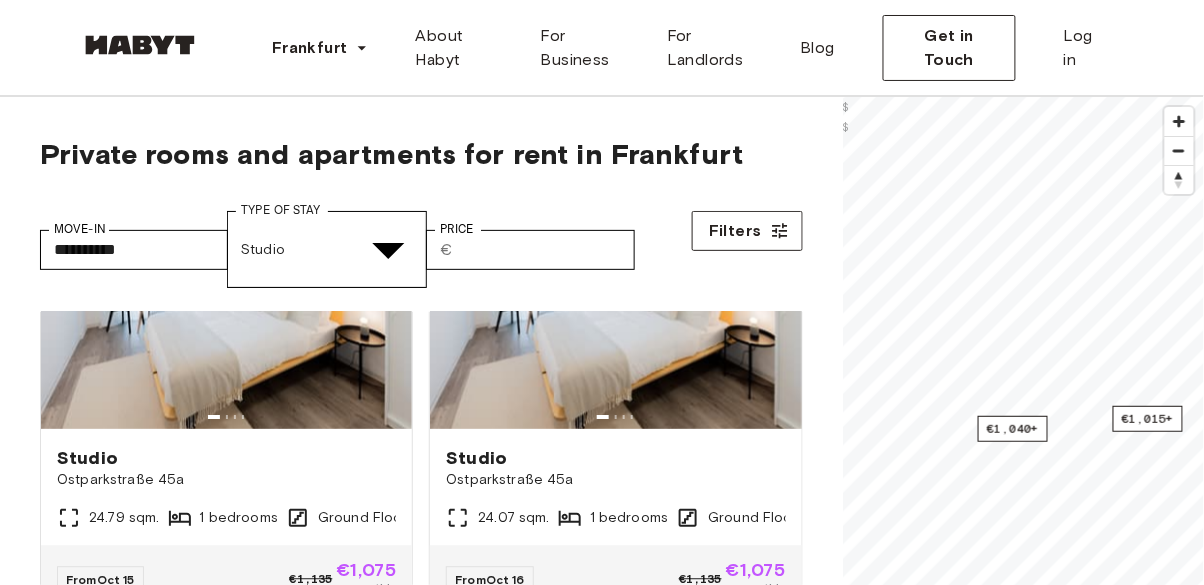 click on "Shared Room" at bounding box center [622, 5056] 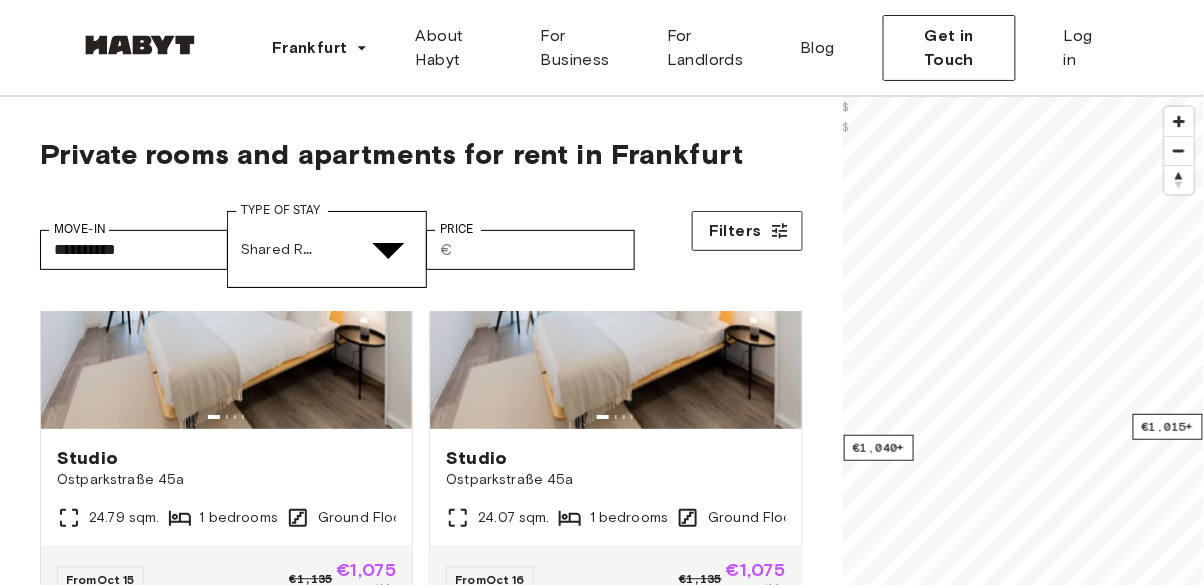 click at bounding box center [52, 5207] 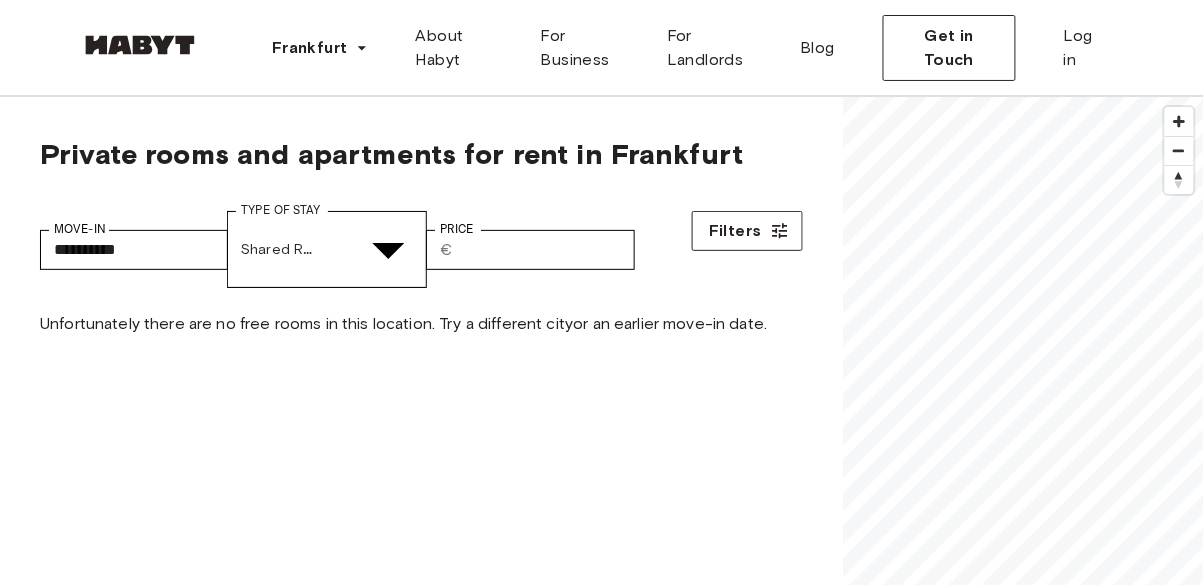 scroll, scrollTop: 0, scrollLeft: 0, axis: both 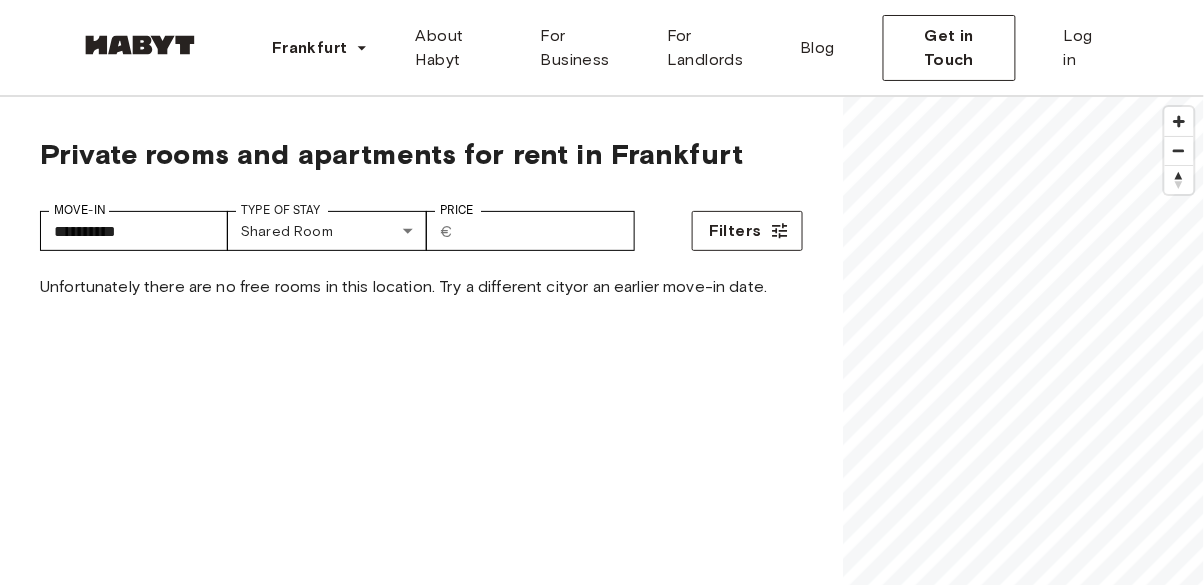 click on "**********" at bounding box center [602, 2420] 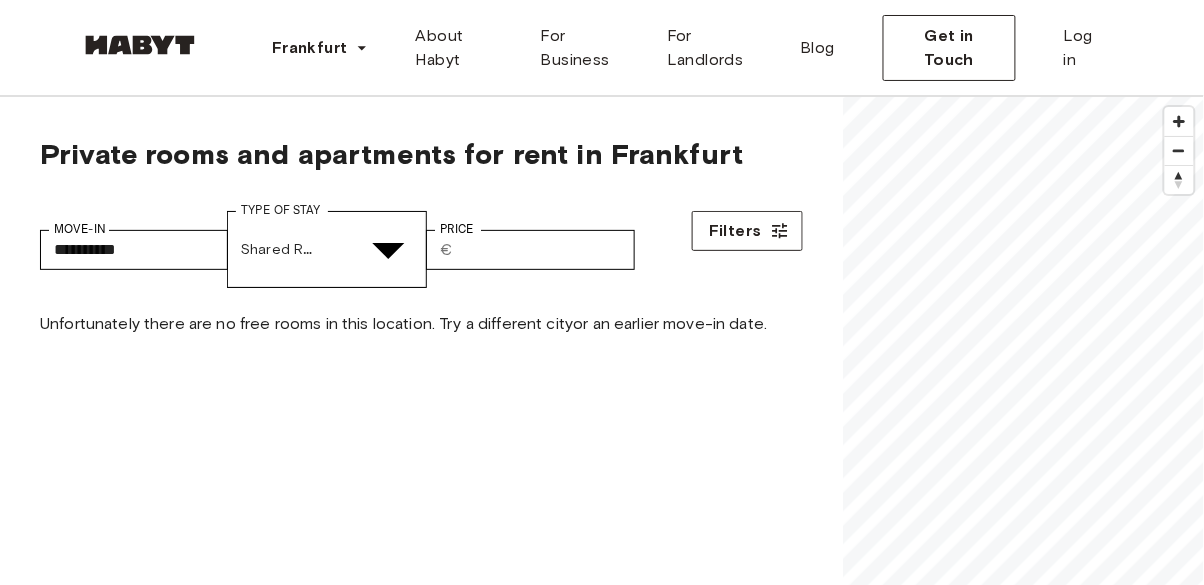 click at bounding box center [622, 4949] 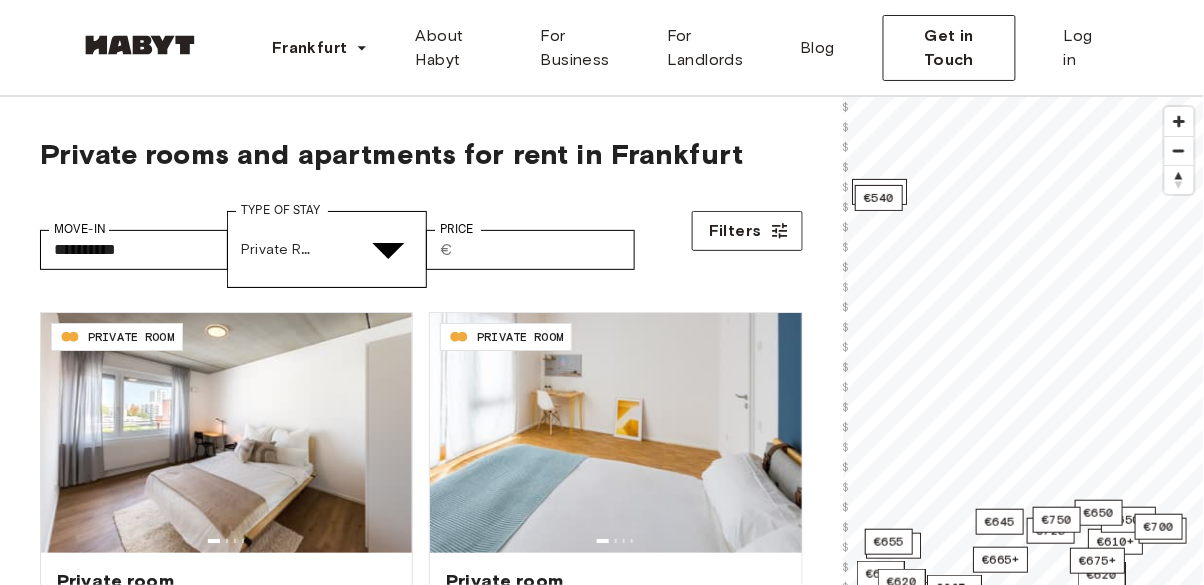 click at bounding box center [52, 5033] 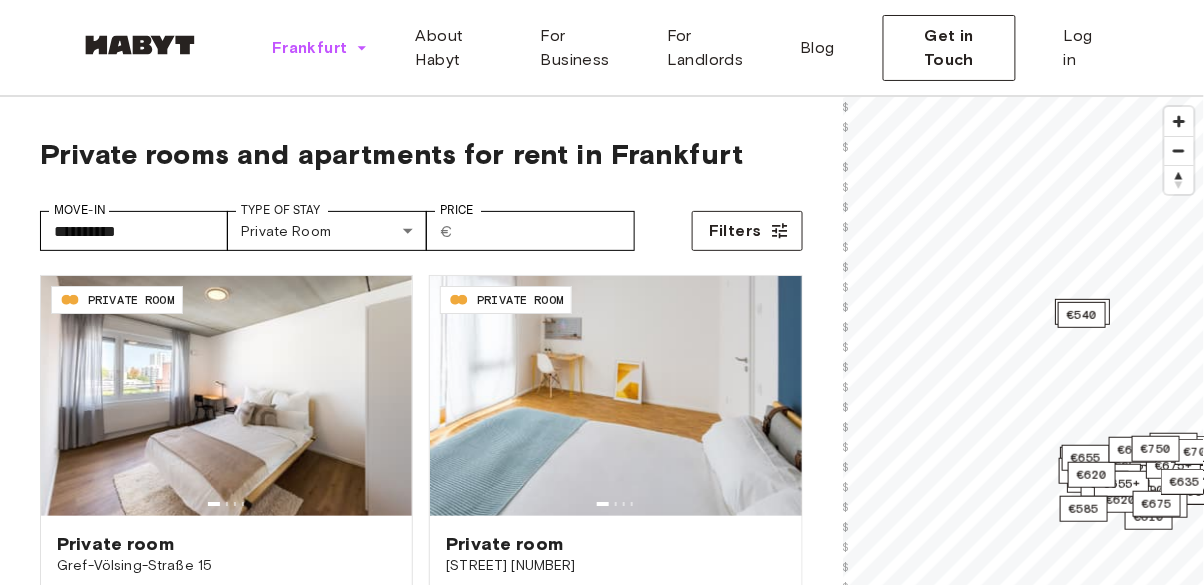 click on "Frankfurt" at bounding box center (310, 48) 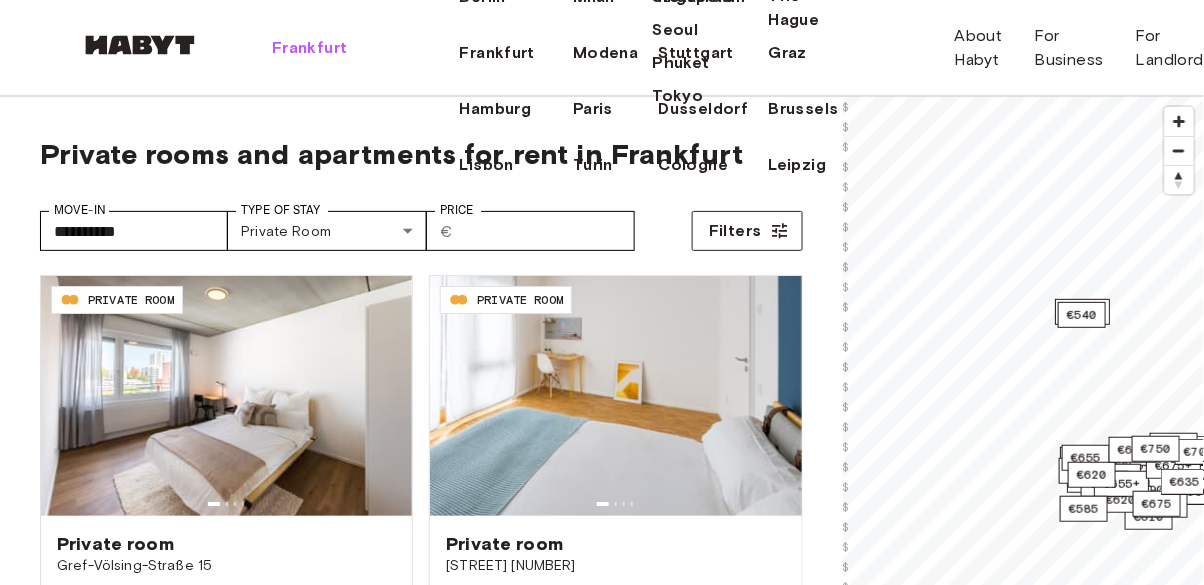 click on "Frankfurt" at bounding box center (310, 48) 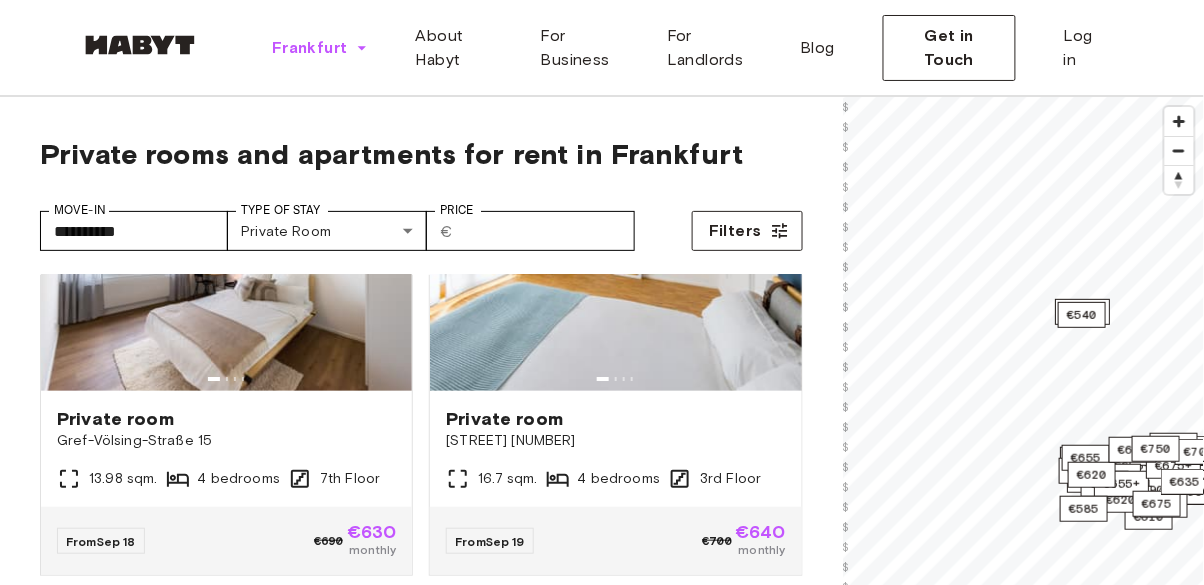 scroll, scrollTop: 0, scrollLeft: 0, axis: both 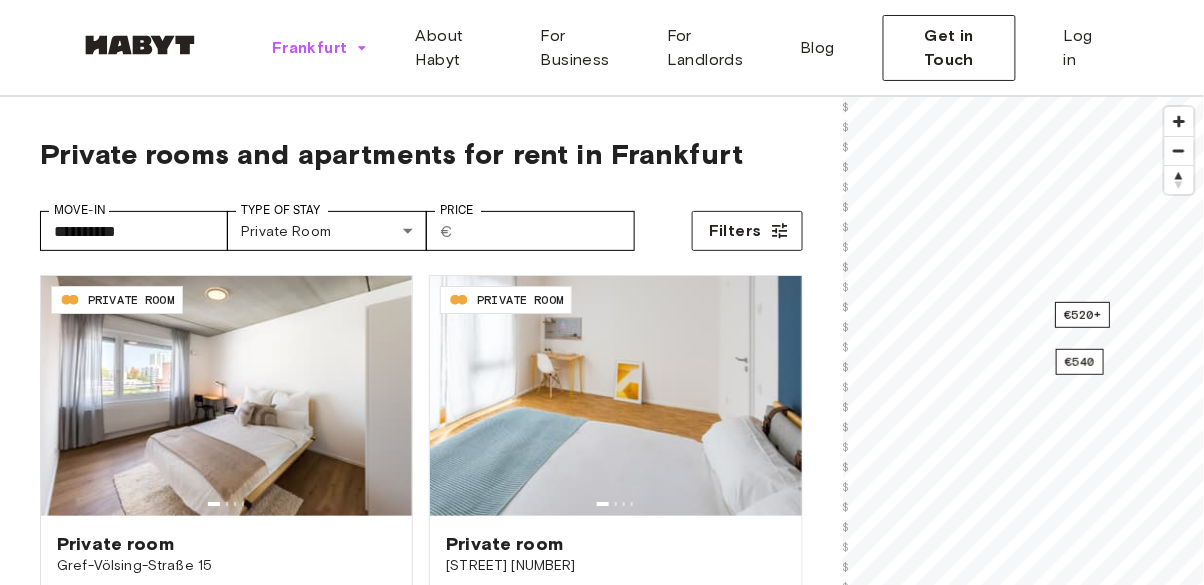click on "€520+" at bounding box center (1082, 315) 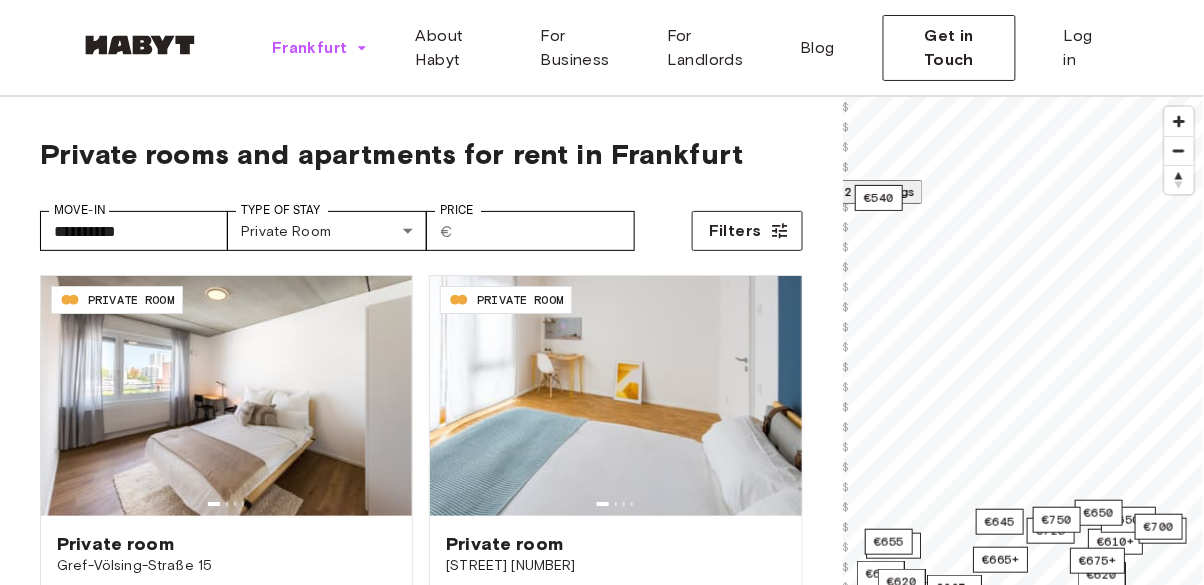 scroll, scrollTop: 17, scrollLeft: 0, axis: vertical 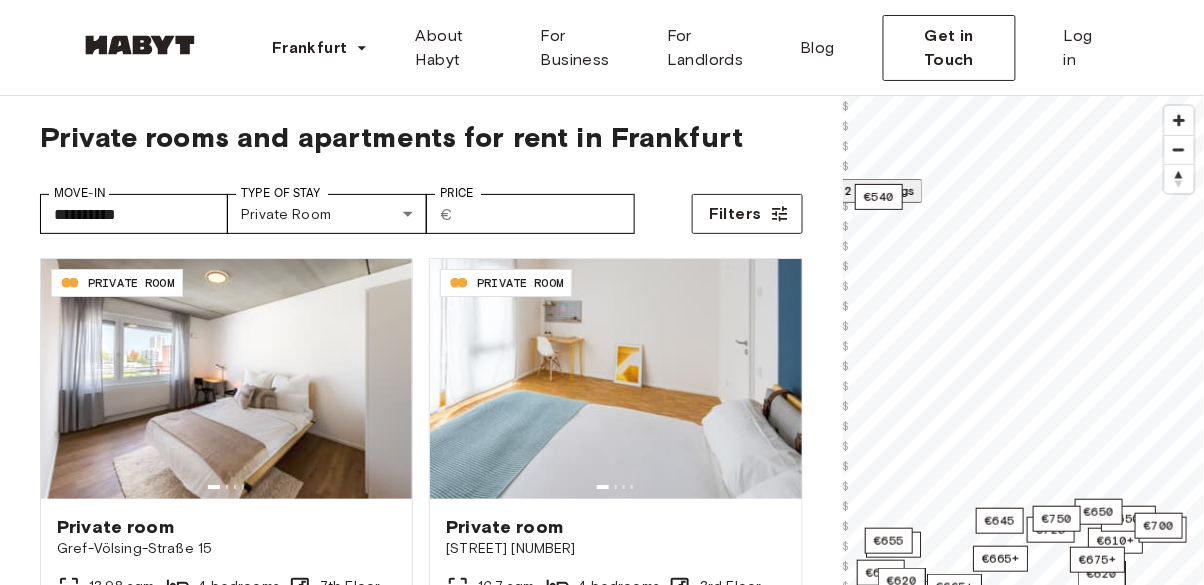 click on "3rd Floor" at bounding box center [1023, 1487] 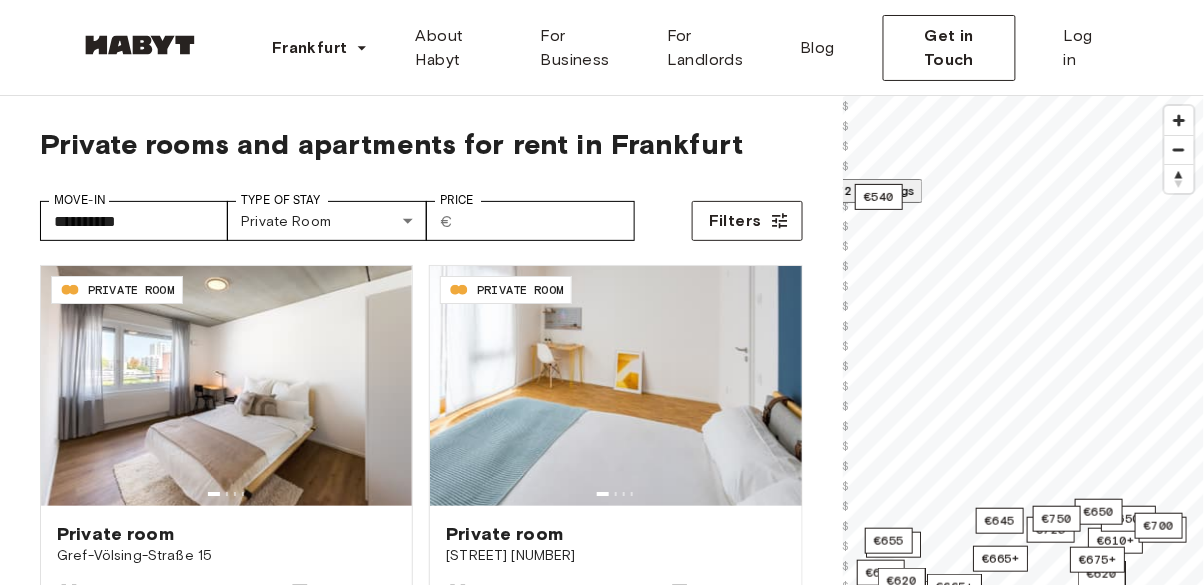 scroll, scrollTop: 0, scrollLeft: 0, axis: both 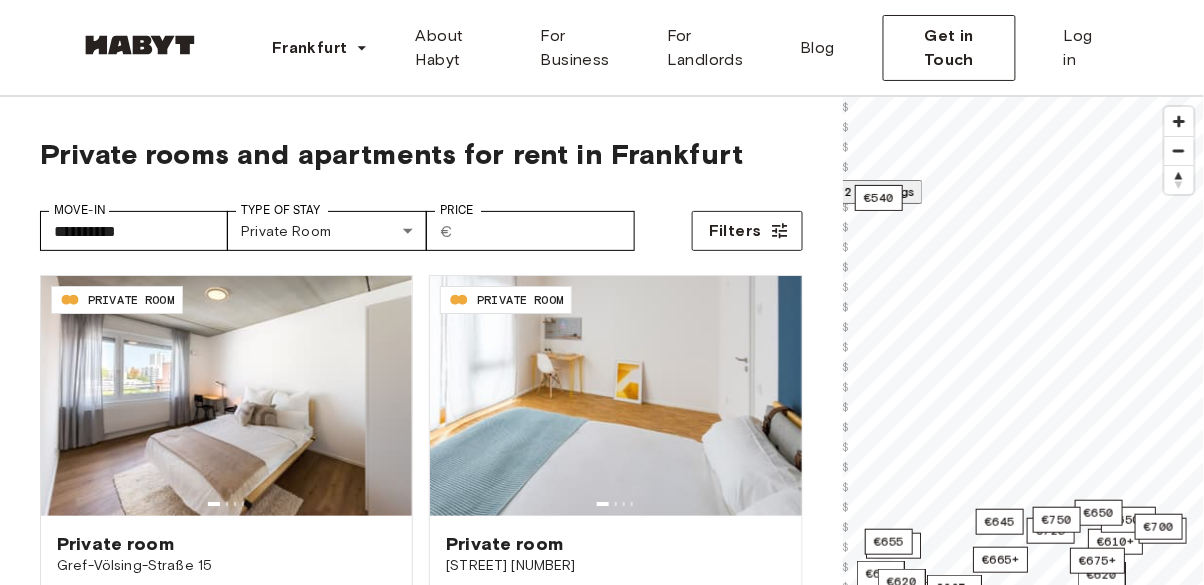 click on "Frankfurt Europe Amsterdam Berlin Frankfurt Hamburg Lisbon Madrid Milan Modena Paris Turin Munich Rotterdam Stuttgart Dusseldorf Cologne Zurich The Hague Graz Brussels Leipzig Asia Hong Kong Singapore Seoul Phuket Tokyo About Habyt For Business For Landlords Blog Get in Touch Log in" at bounding box center (602, 48) 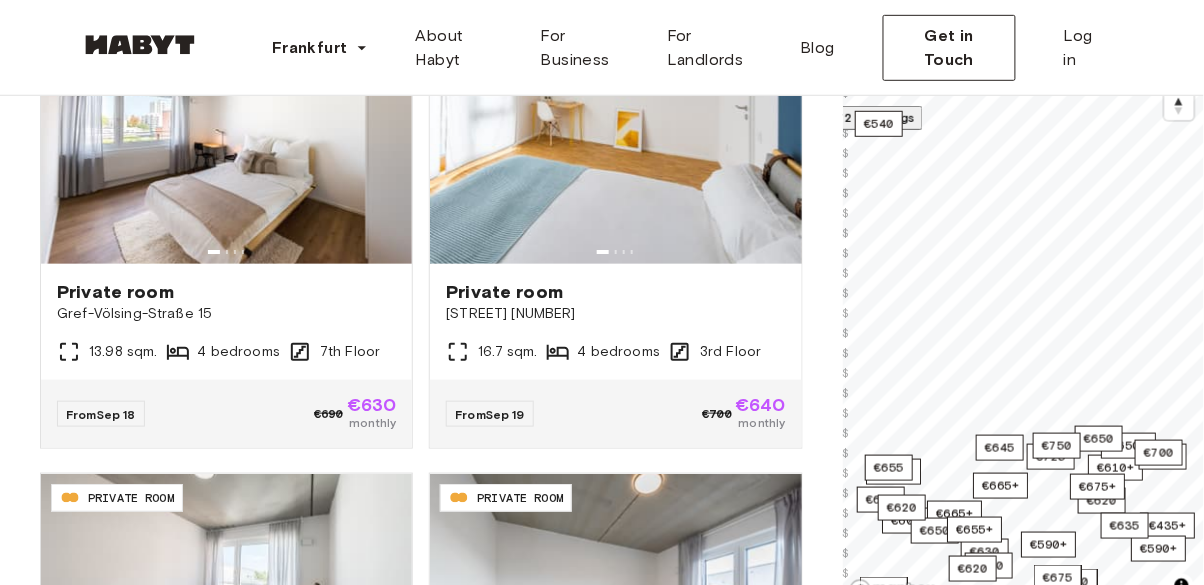 scroll, scrollTop: 253, scrollLeft: 0, axis: vertical 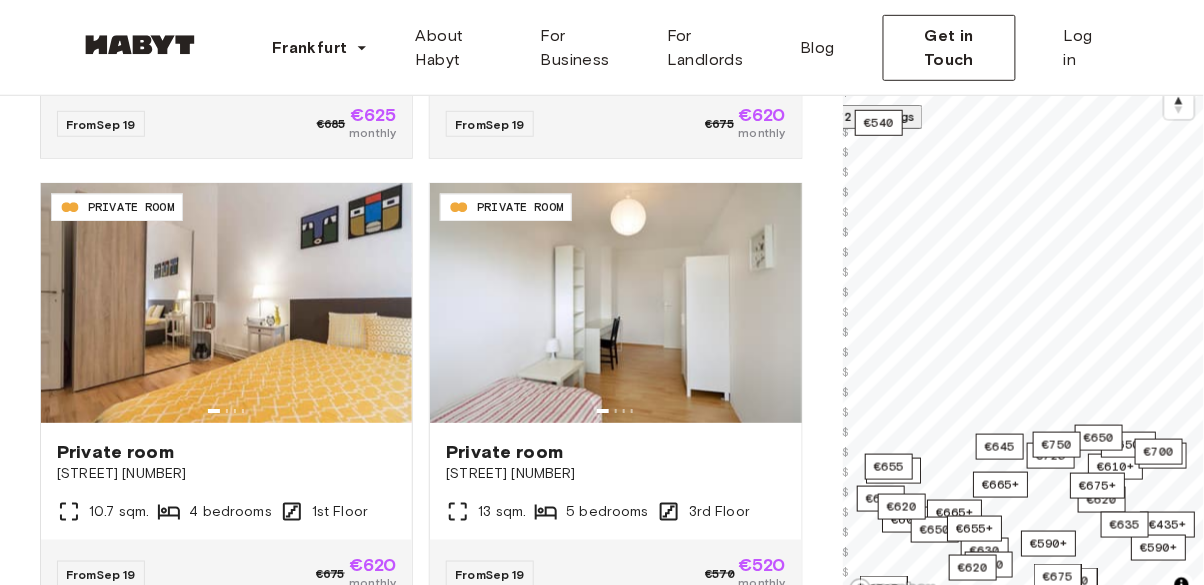 click at bounding box center (226, 304) 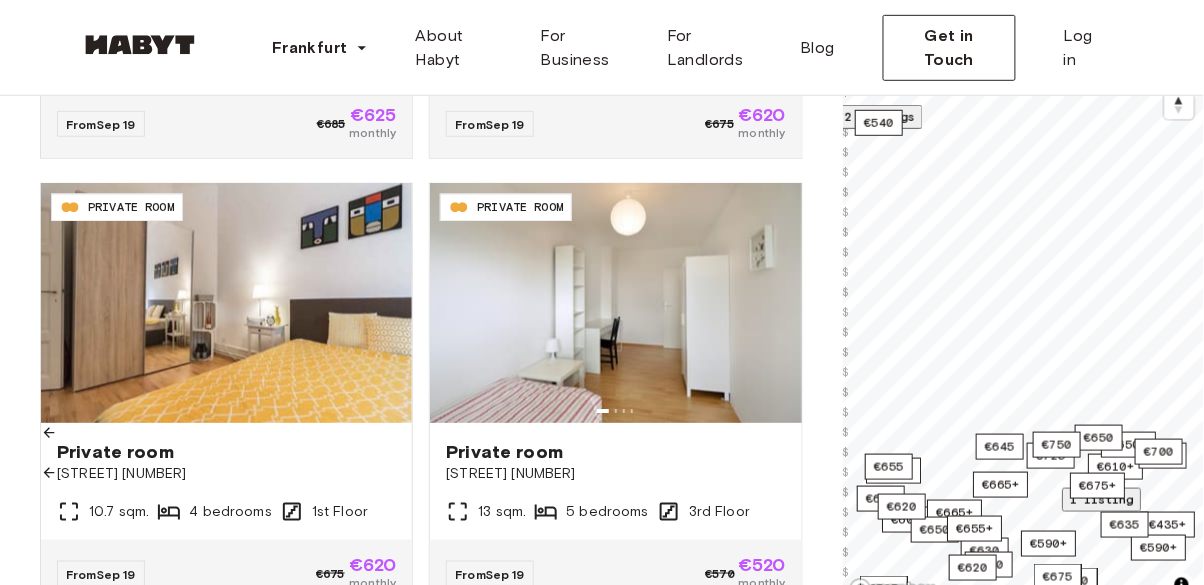 scroll, scrollTop: 349, scrollLeft: 0, axis: vertical 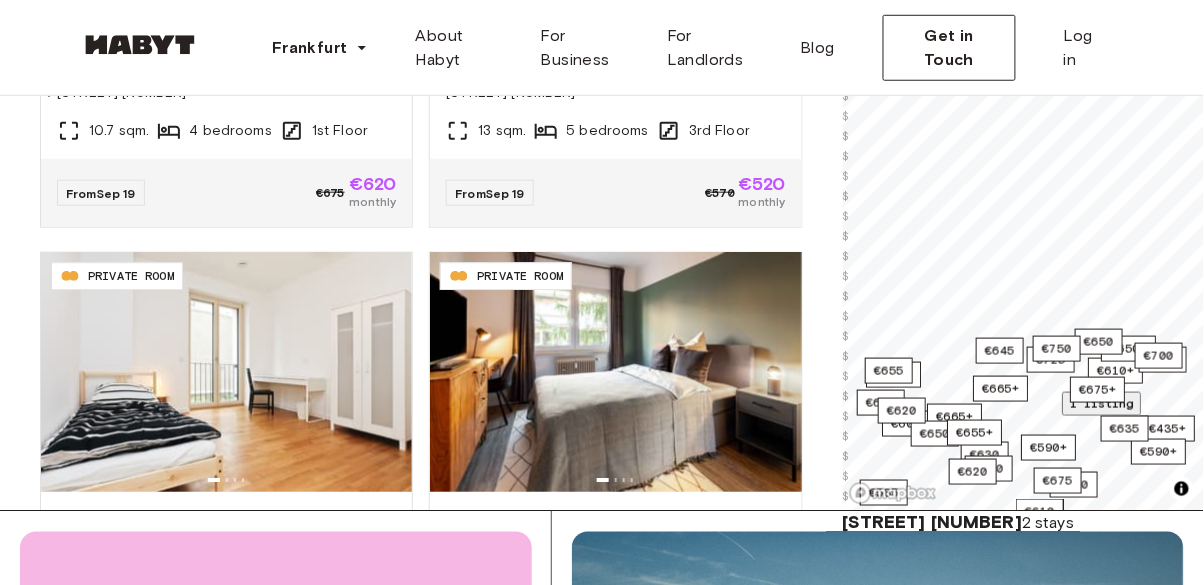 click on "Frankfurt Europe Amsterdam Berlin Frankfurt Hamburg Lisbon Madrid Milan Modena Paris Turin Munich Rotterdam Stuttgart Dusseldorf Cologne Zurich The Hague Graz Brussels Leipzig Asia Hong Kong Singapore Seoul Phuket Tokyo About Habyt For Business For Landlords Blog Get in Touch Log in" at bounding box center [602, 48] 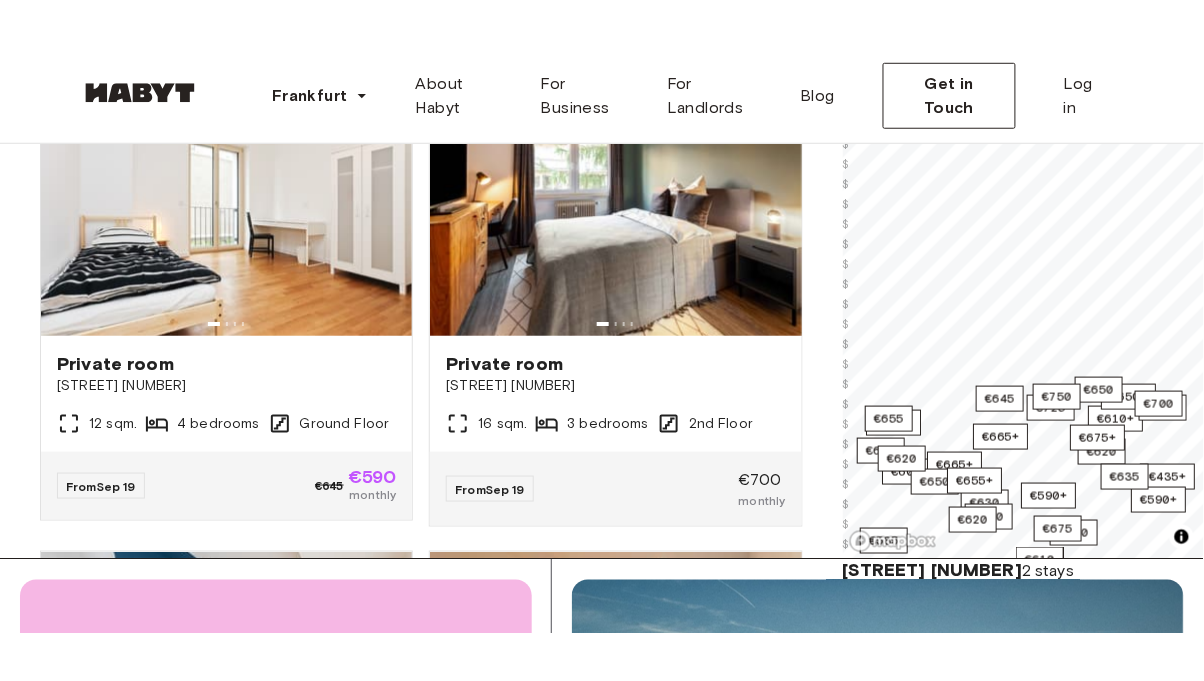 scroll, scrollTop: 1228, scrollLeft: 0, axis: vertical 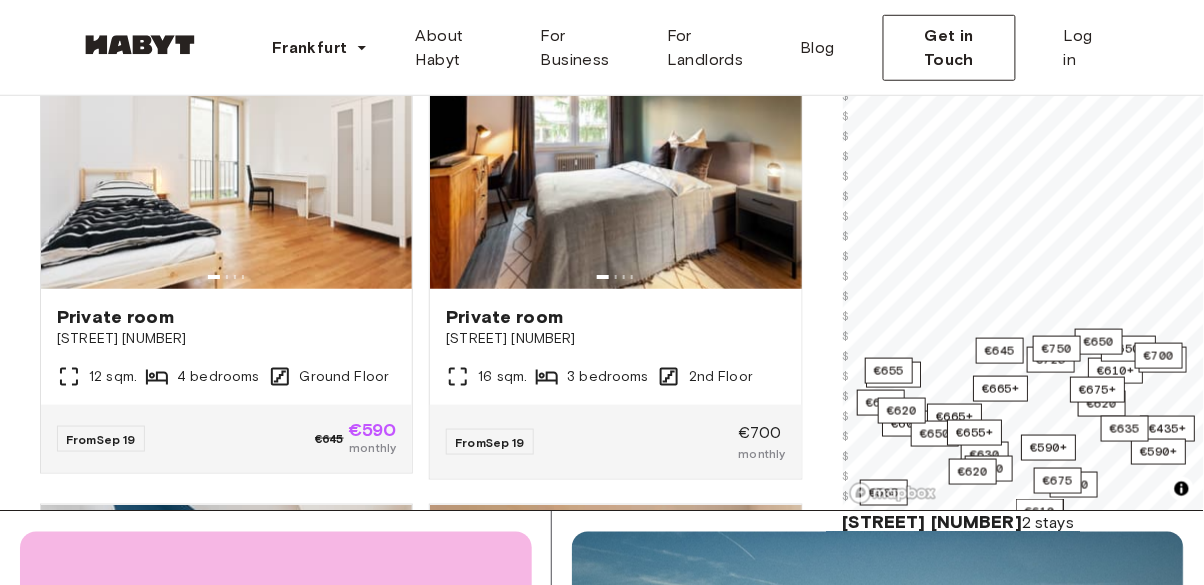 click at bounding box center [226, 169] 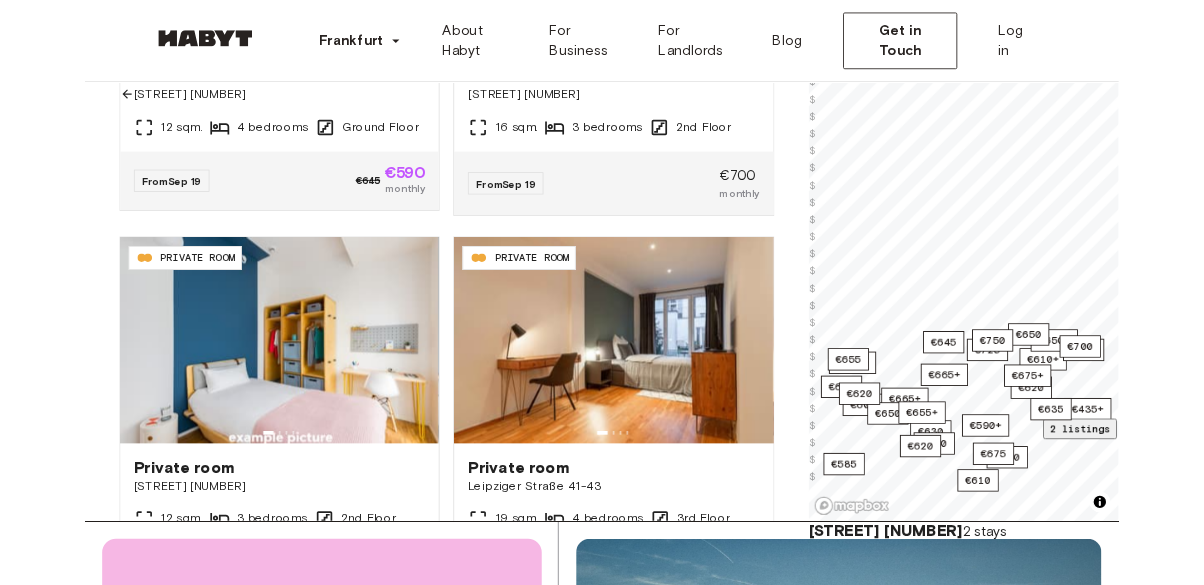 scroll, scrollTop: 1458, scrollLeft: 0, axis: vertical 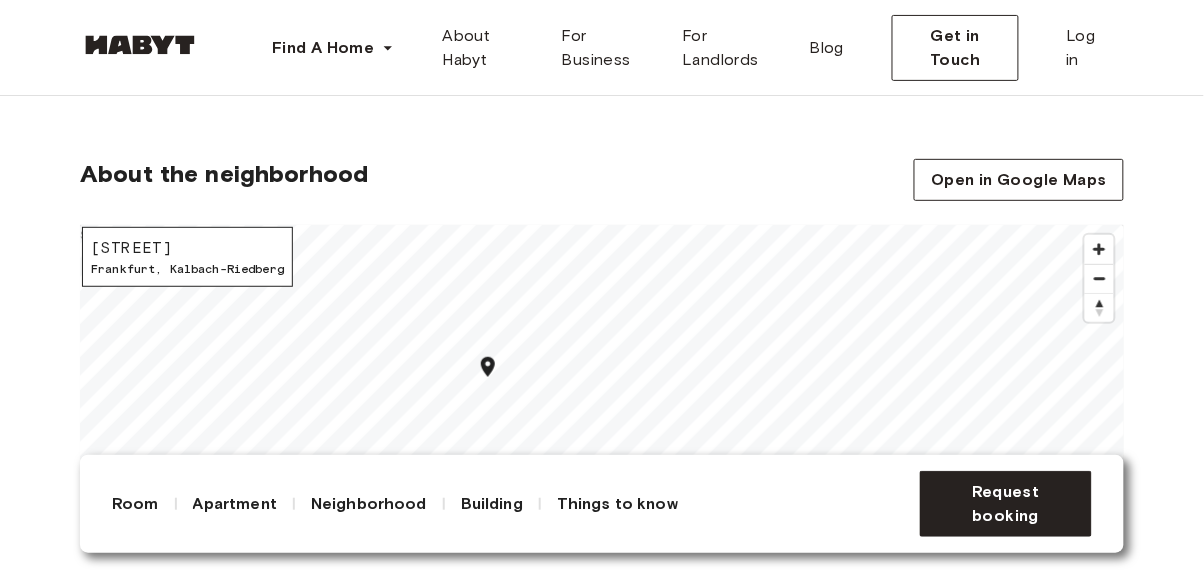 click on "Room" at bounding box center (135, 504) 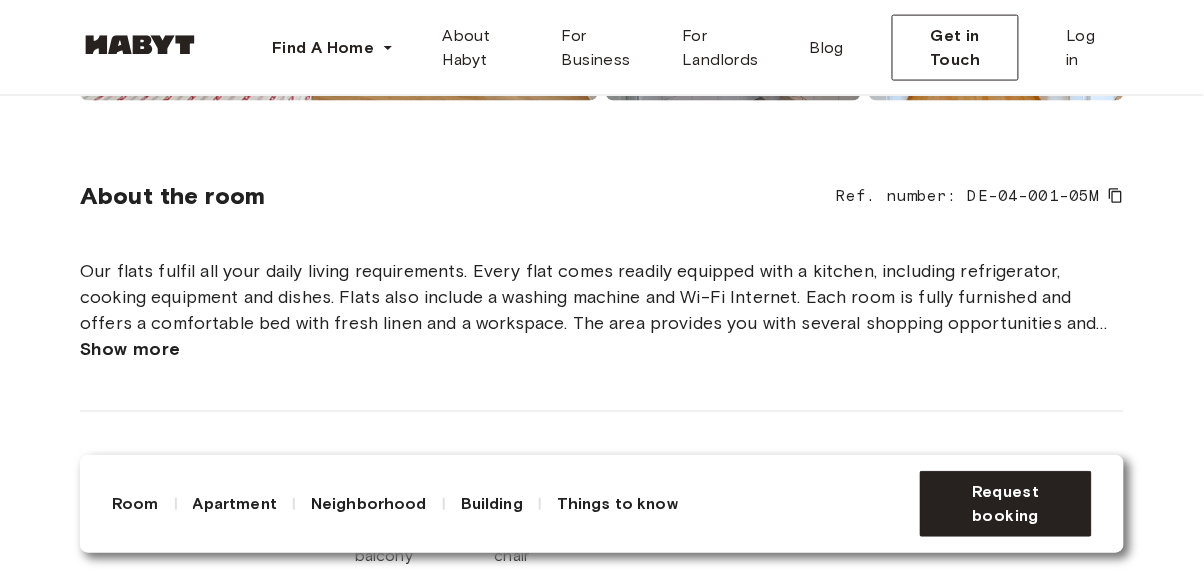 click on "Building" at bounding box center [492, 504] 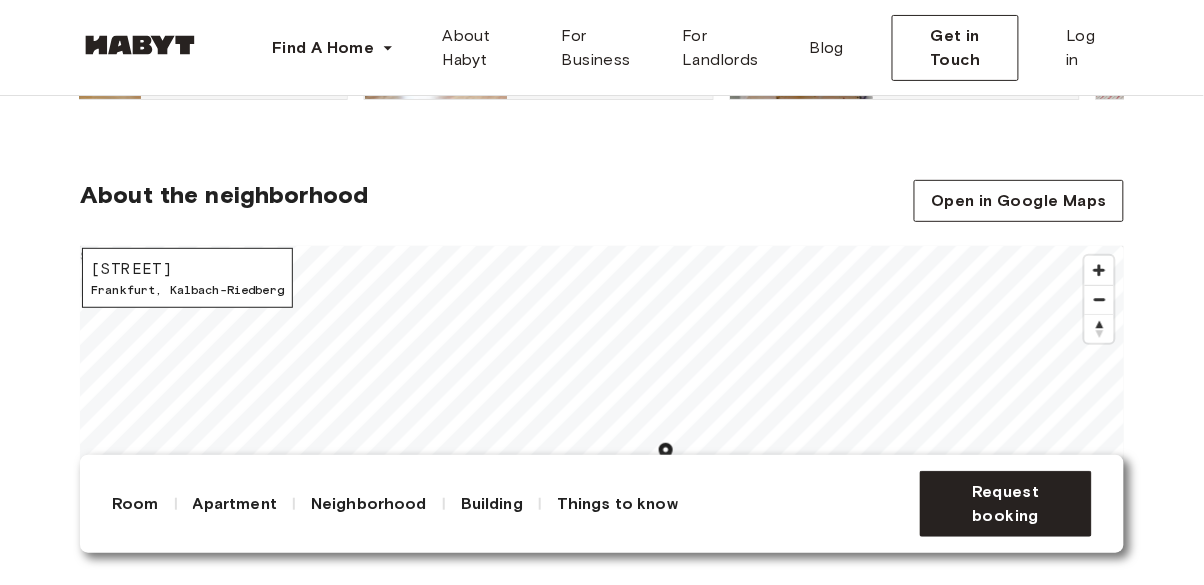 click on "Frankfurt ,   Kalbach-Riedberg" at bounding box center (187, 290) 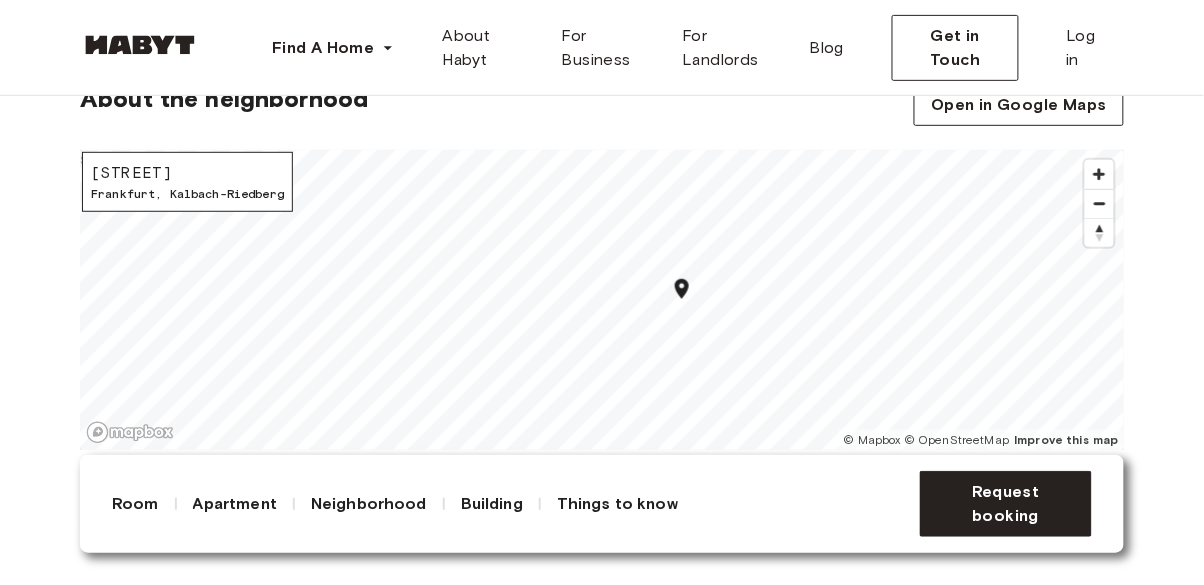 click on "About the neighborhood Open in Google Maps Renoirallee 2 Frankfurt ,   Kalbach-Riedberg © Mapbox   © OpenStreetMap   Improve this map $" at bounding box center (602, 303) 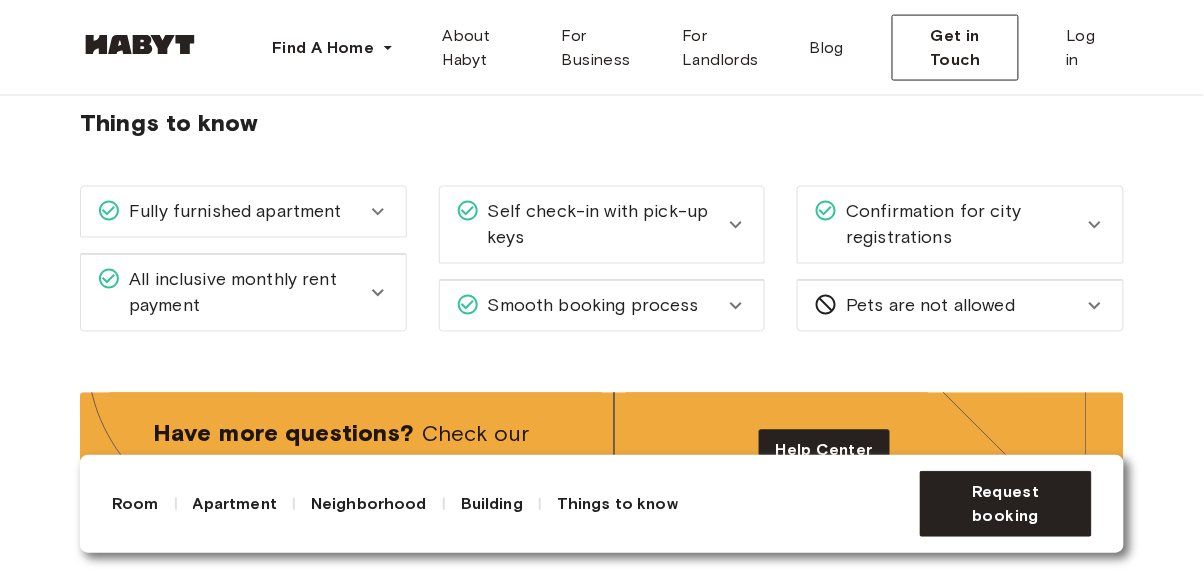 scroll, scrollTop: 2386, scrollLeft: 0, axis: vertical 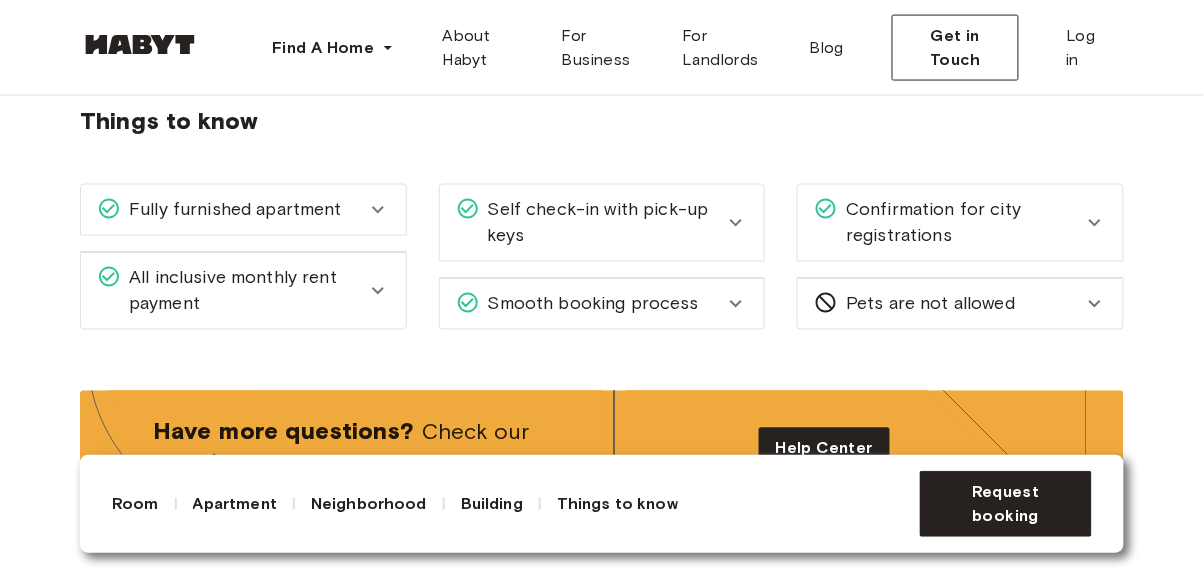 click 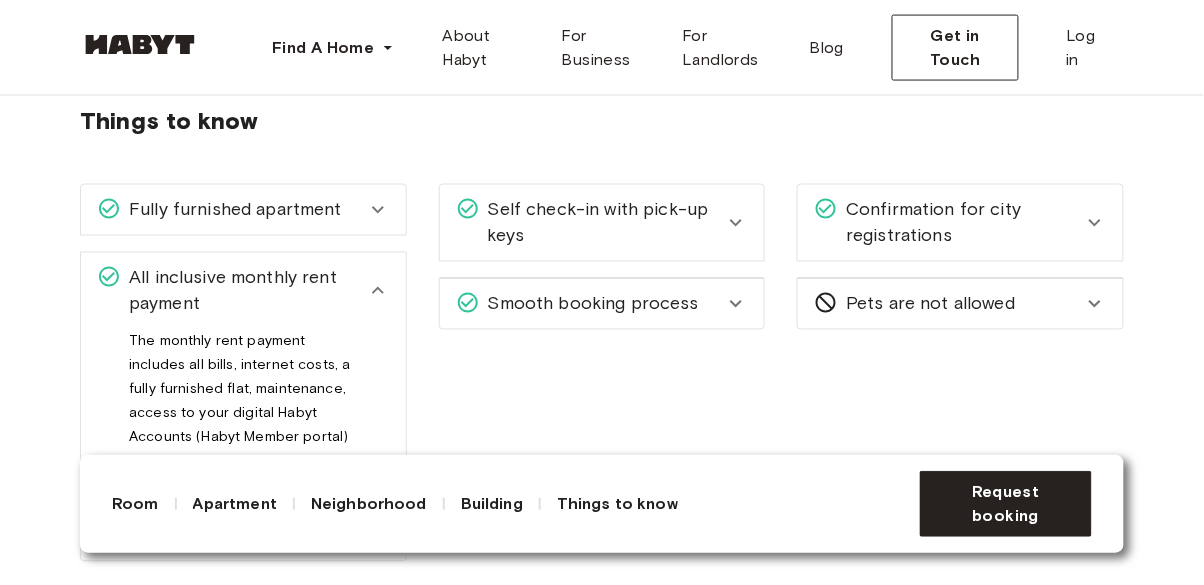 click 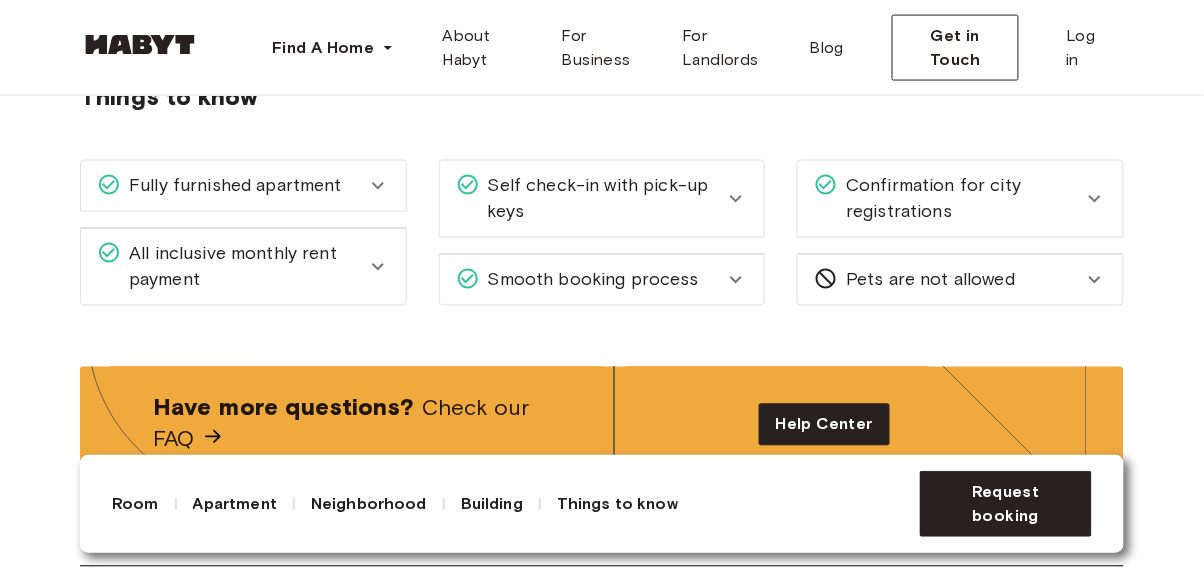 scroll, scrollTop: 2409, scrollLeft: 0, axis: vertical 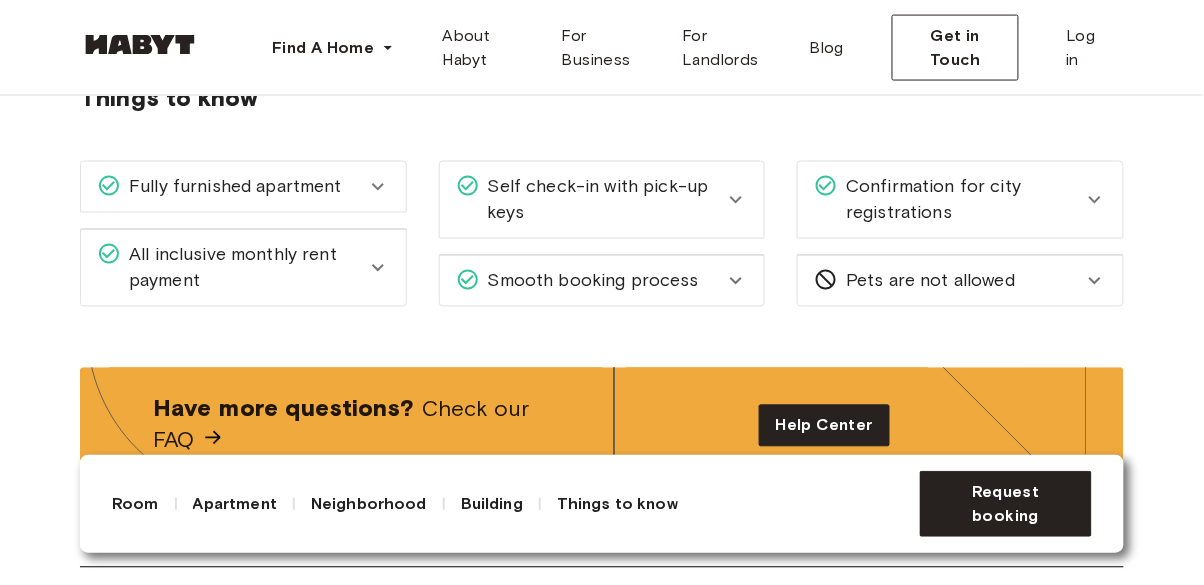 click 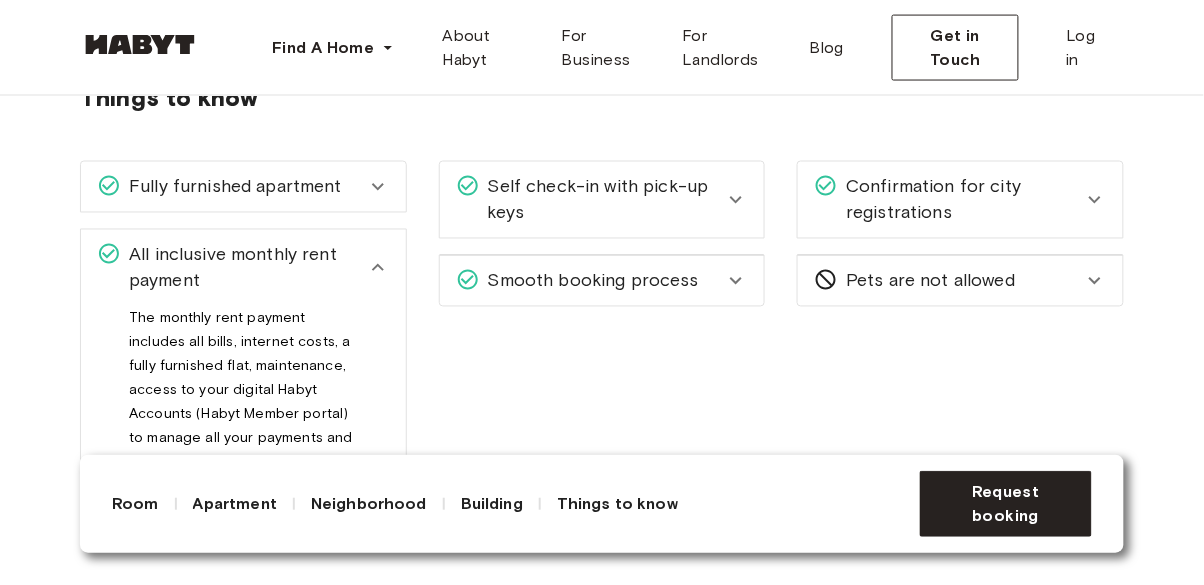 click 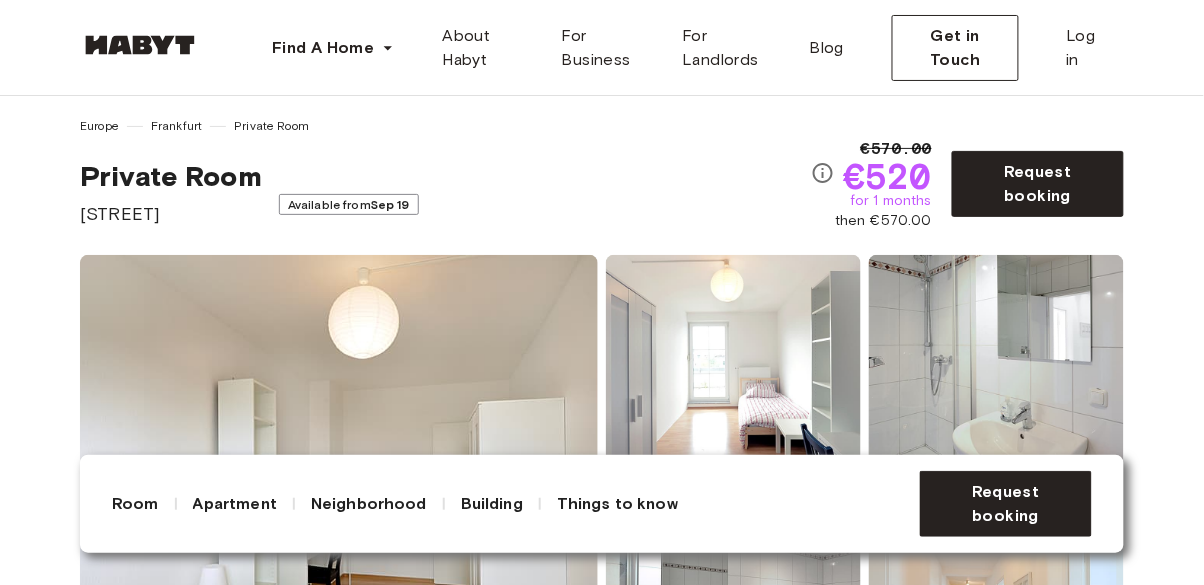 scroll, scrollTop: 0, scrollLeft: 0, axis: both 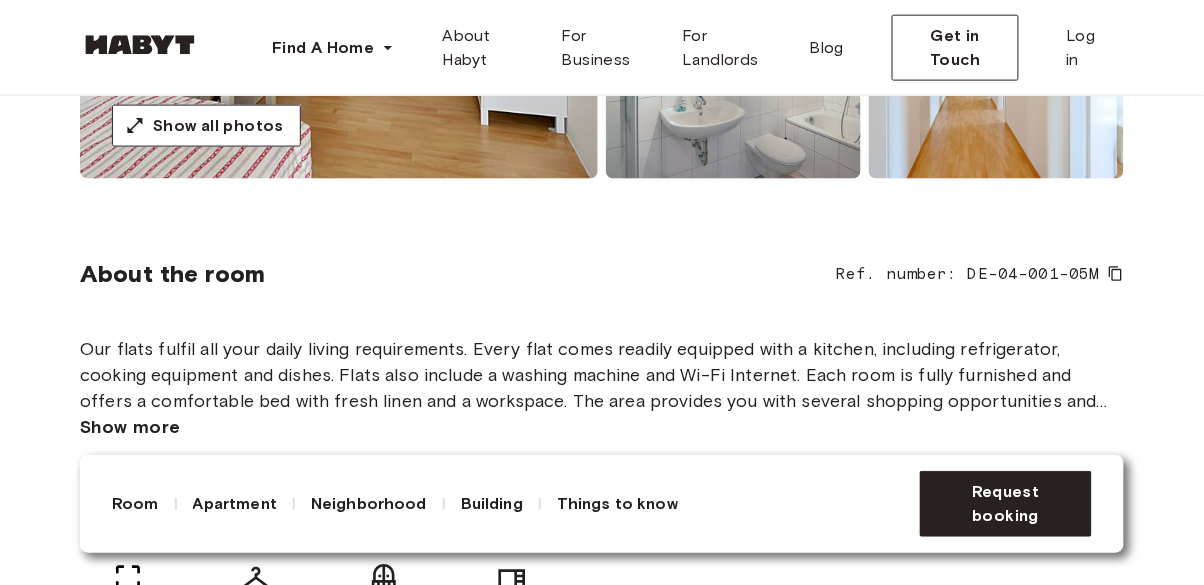 click on "Show more" at bounding box center [130, 428] 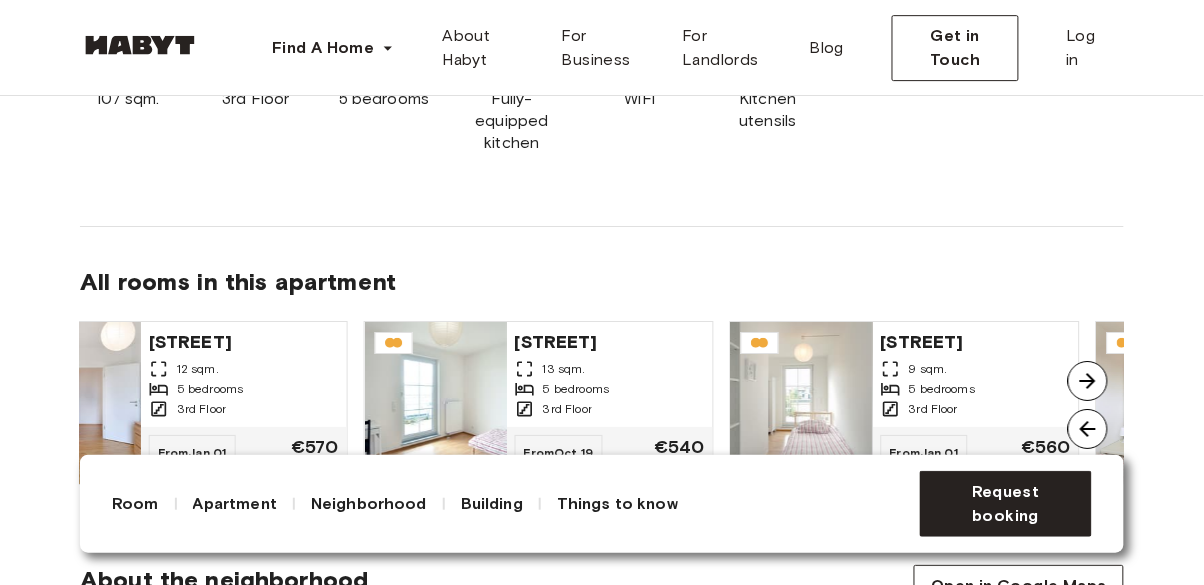 scroll, scrollTop: 1440, scrollLeft: 0, axis: vertical 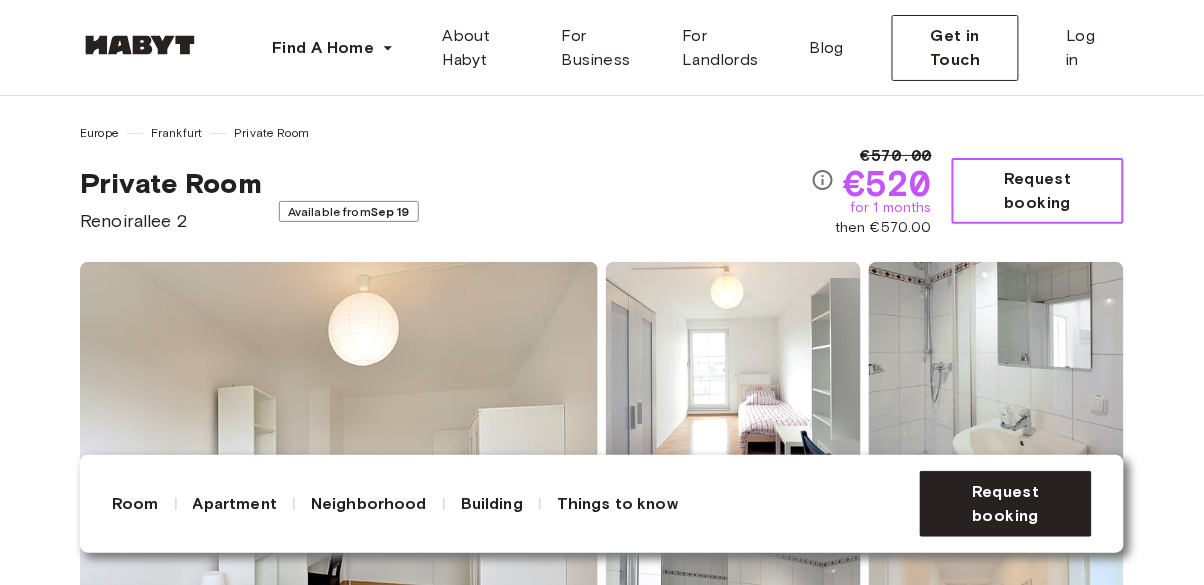 click on "Request booking" at bounding box center [1038, 191] 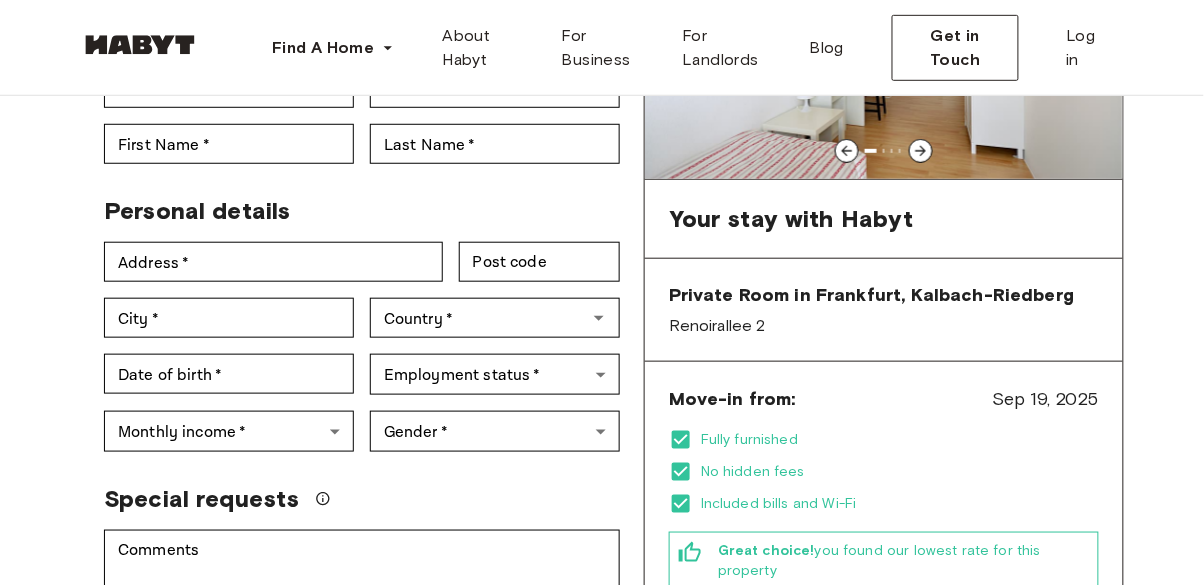 scroll, scrollTop: 267, scrollLeft: 0, axis: vertical 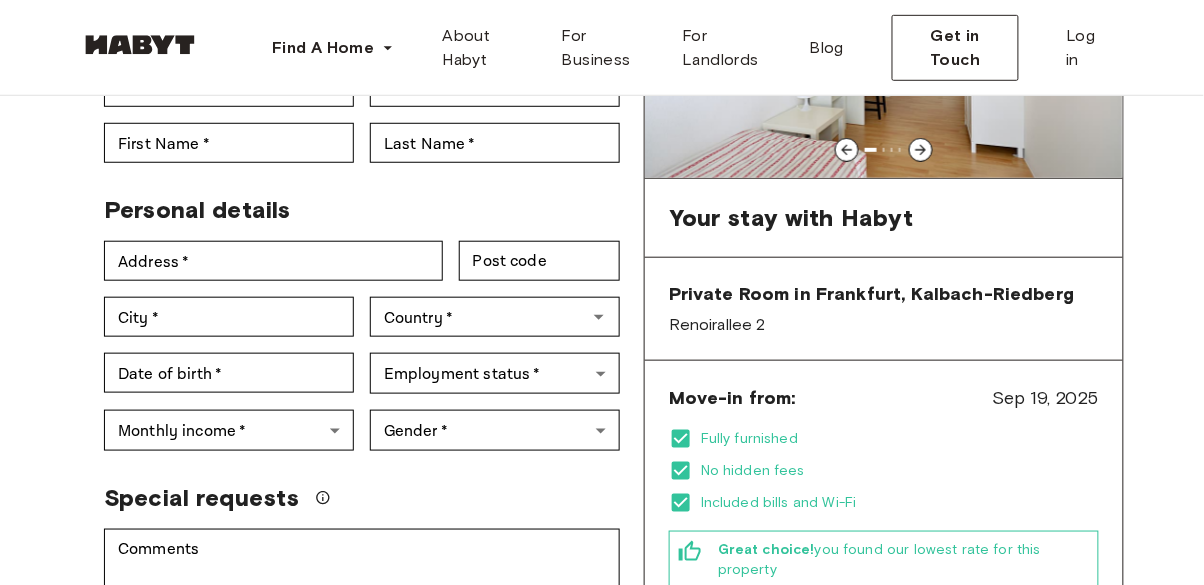 click on "Sep 19, 2025" at bounding box center [1045, 398] 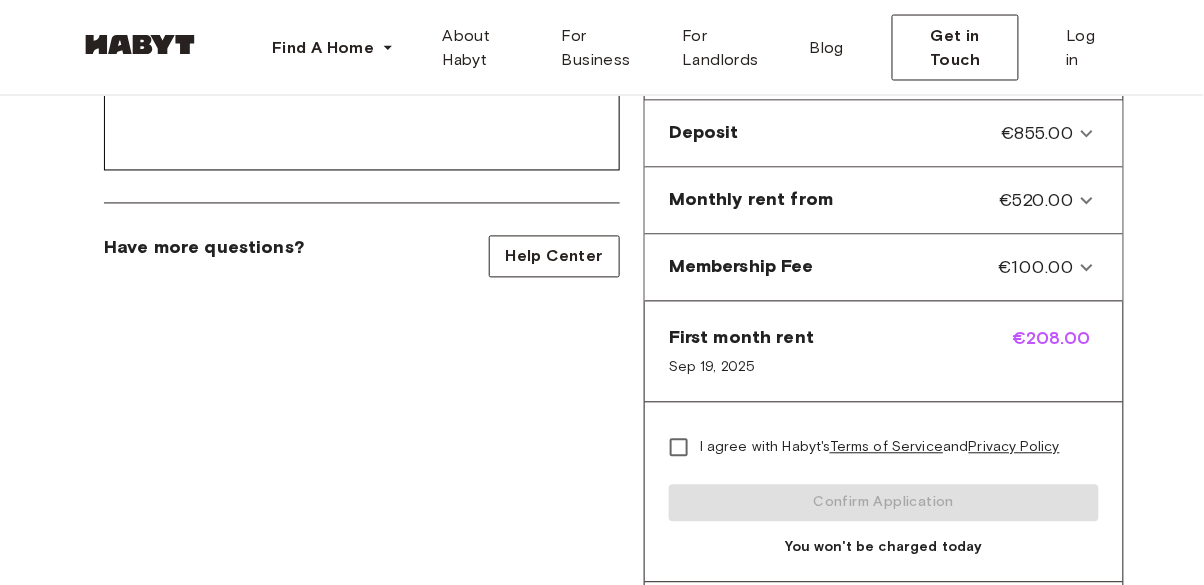 scroll, scrollTop: 782, scrollLeft: 0, axis: vertical 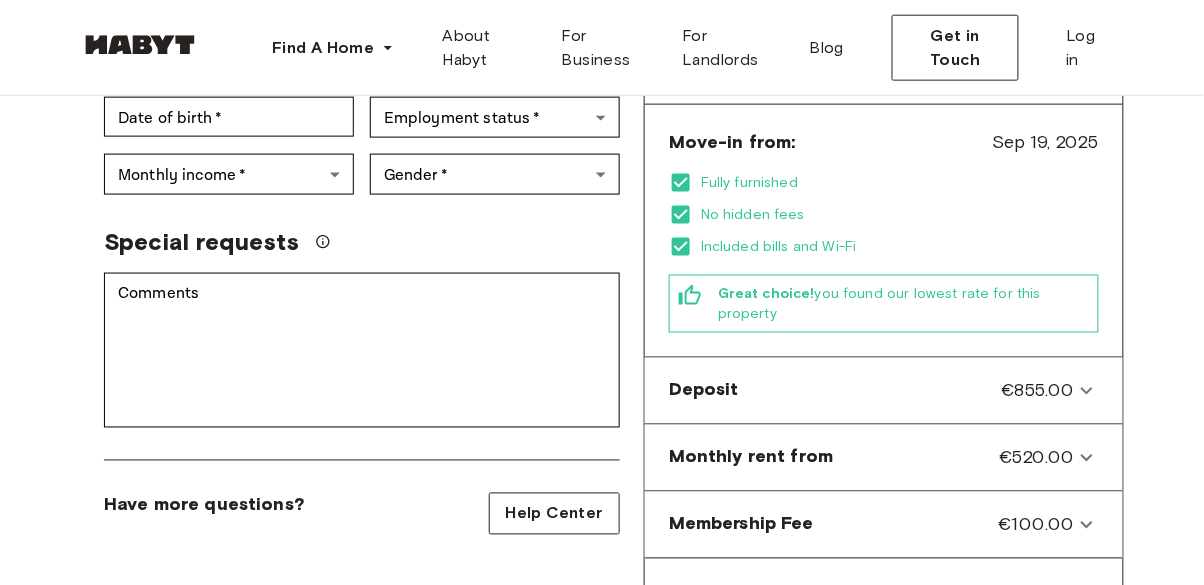 click 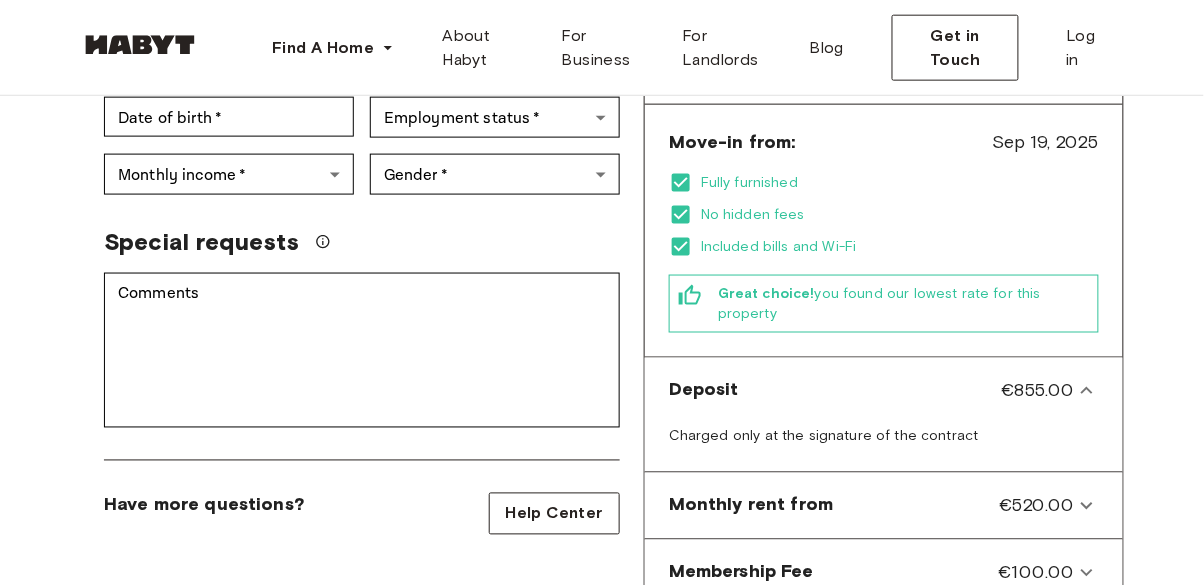click on "Deposit €855.00" at bounding box center (884, 391) 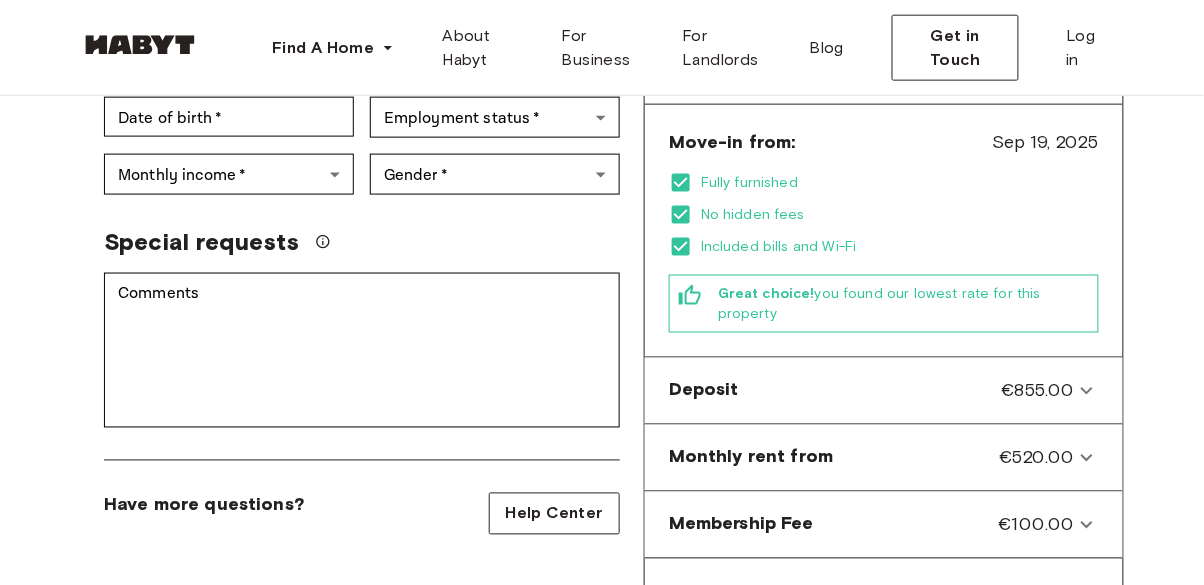 click 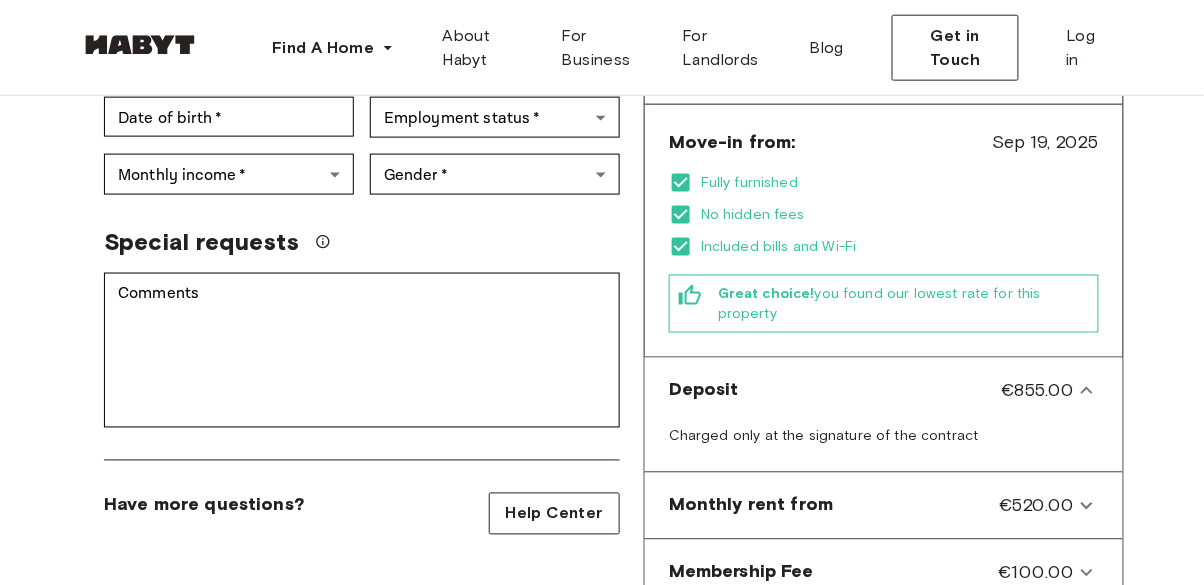 click 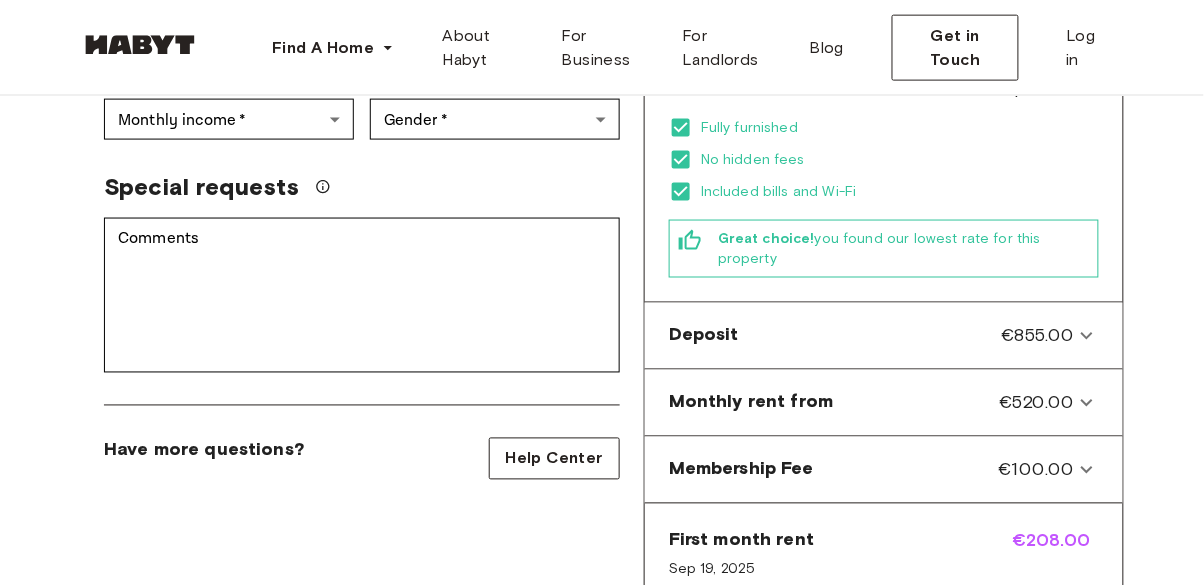 scroll, scrollTop: 579, scrollLeft: 0, axis: vertical 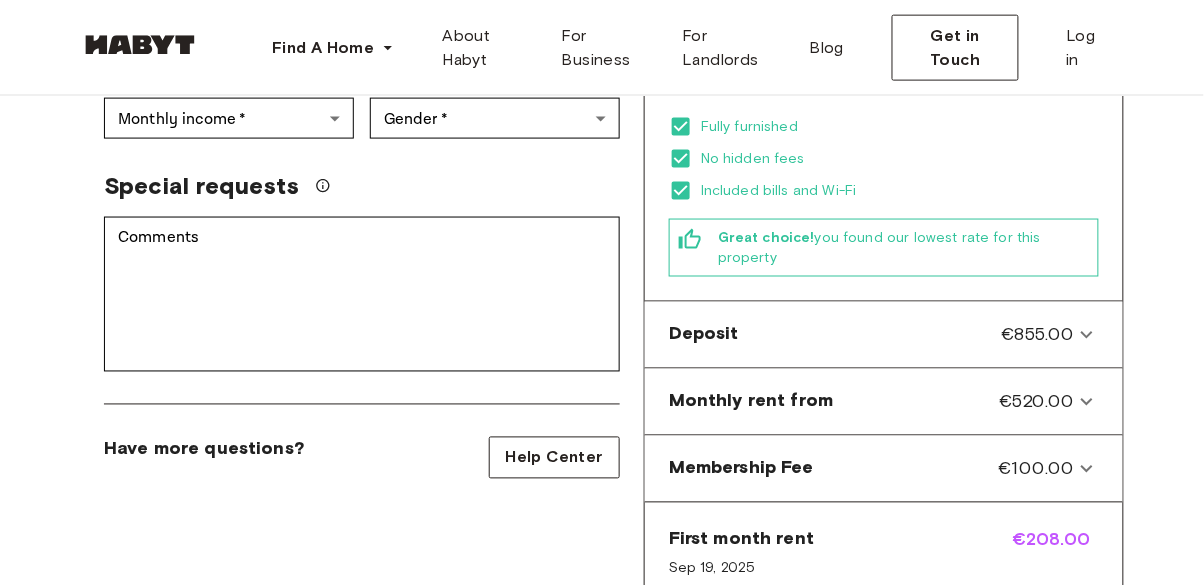 click 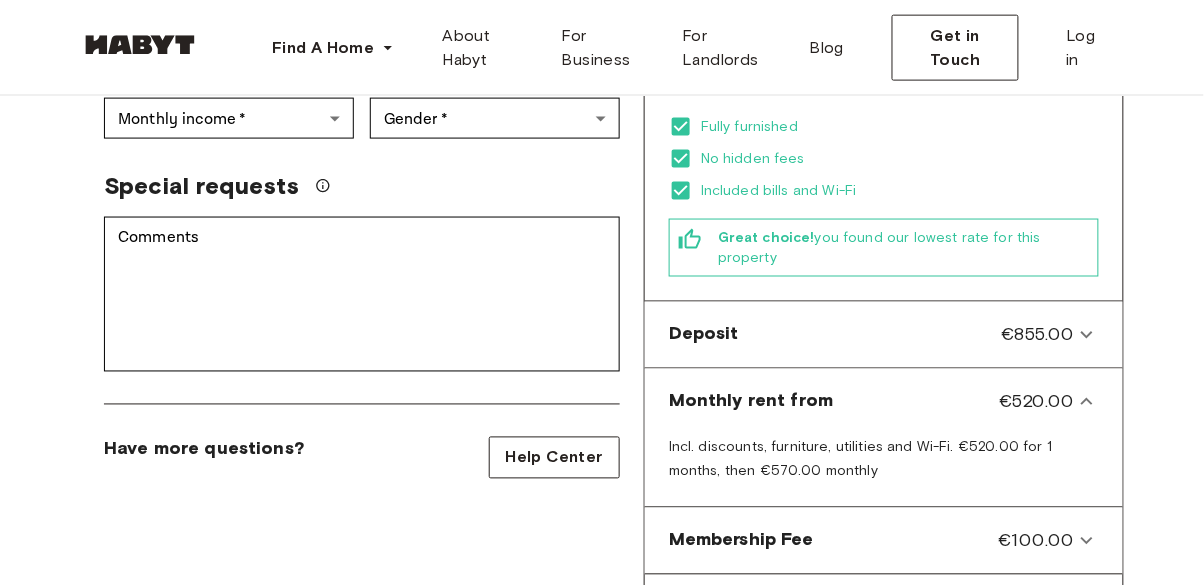 click 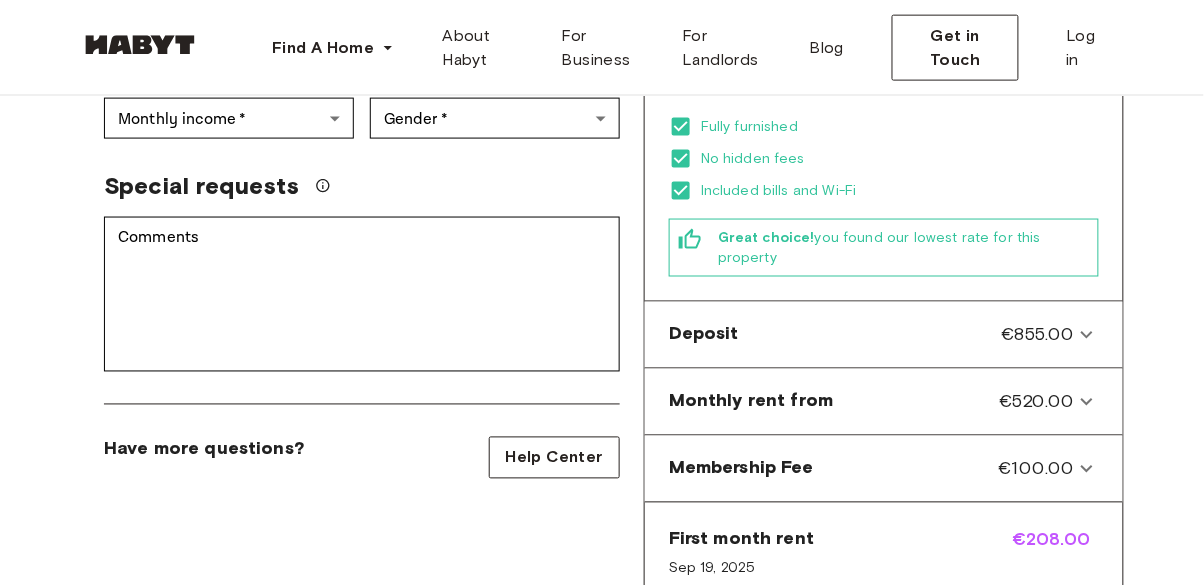 click on "Membership Fee €100.00" at bounding box center [884, 469] 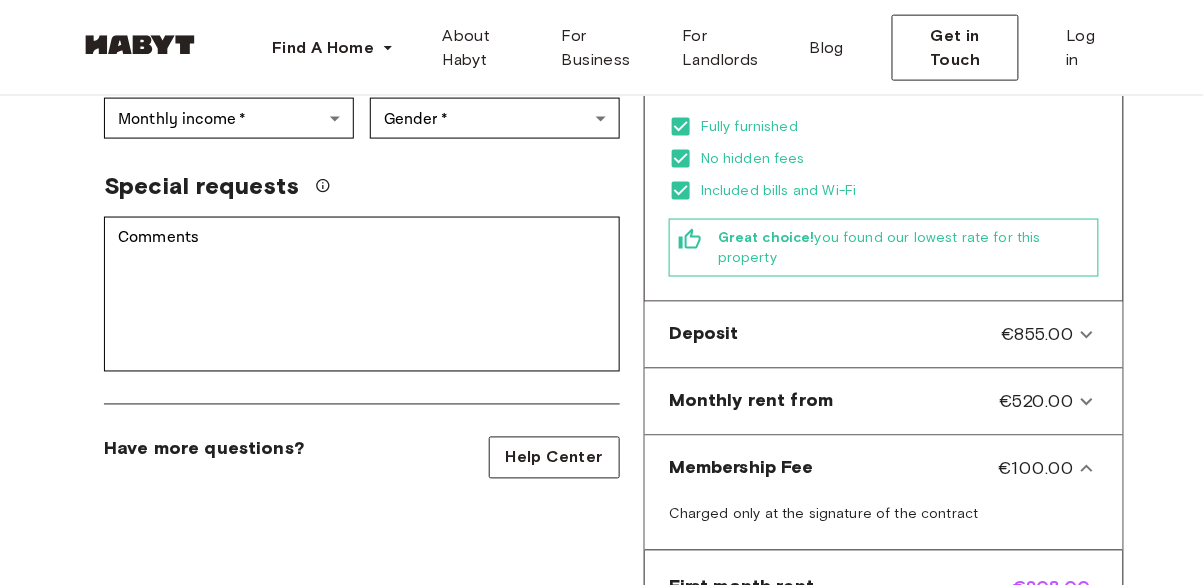 click 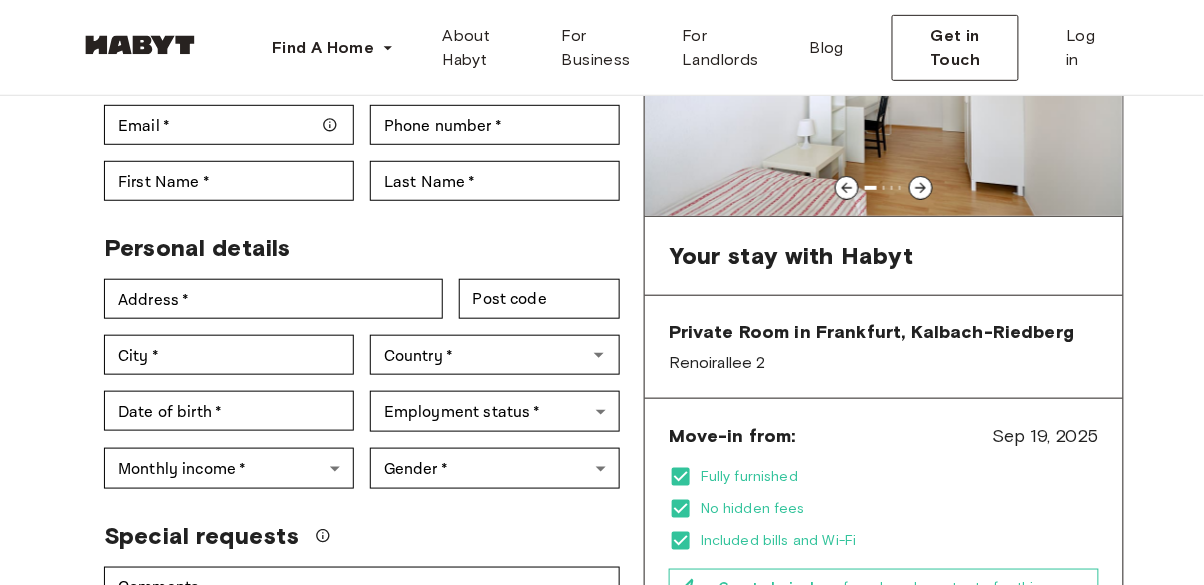 scroll, scrollTop: 227, scrollLeft: 0, axis: vertical 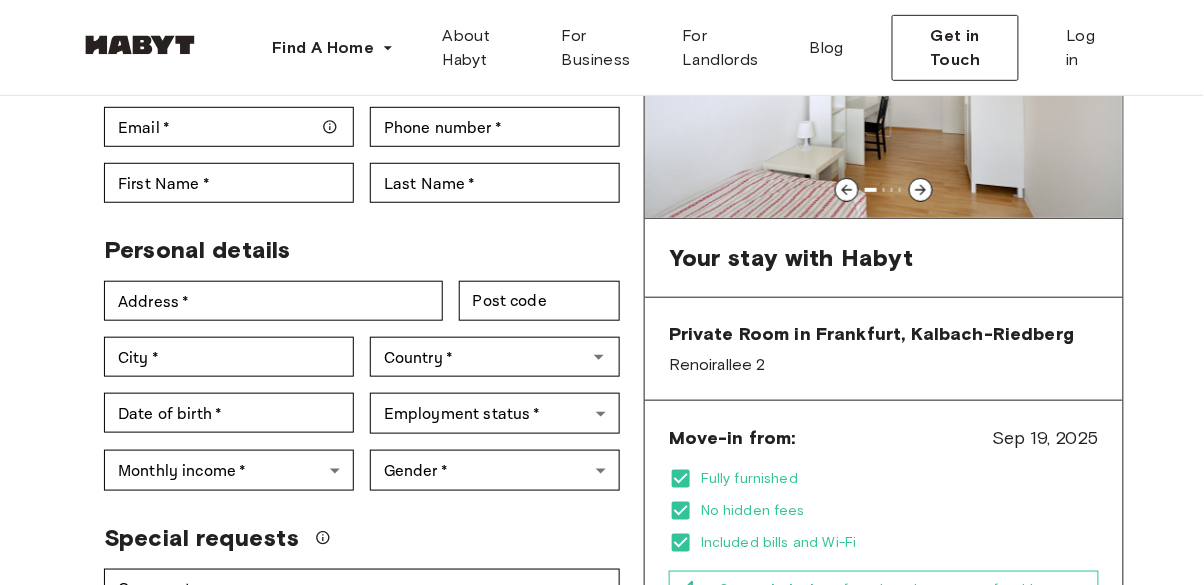 click on "Find A Home Europe Amsterdam Berlin Frankfurt Hamburg Lisbon Madrid Milan Modena Paris Turin Munich Rotterdam Stuttgart Dusseldorf Cologne Zurich The Hague Graz Brussels Leipzig Asia Hong Kong Singapore Seoul Phuket Tokyo About Habyt For Business For Landlords Blog Get in Touch Log in Back to room details Private Room in Frankfurt, Kalbach-Riedberg Account details Email   * Email   * Phone number   * Phone number   * First Name   * First Name   * Last Name   * Last Name   * Personal details Address   * Address   * Post code Post code City   * City   * Country   * Country   * Date of birth   * Date of birth   * Employment status   * ​ Employment status   * Monthly income   * ​ Monthly income   * Gender   * ​ Gender   * Special requests Comments * Comments I agree with Habyt's  Terms of Service  and  Privacy Policy Confirm Application You won't be charged today Have more questions? Help Center Your stay with Habyt Private Room in Frankfurt, Kalbach-Riedberg Graz" at bounding box center [602, 951] 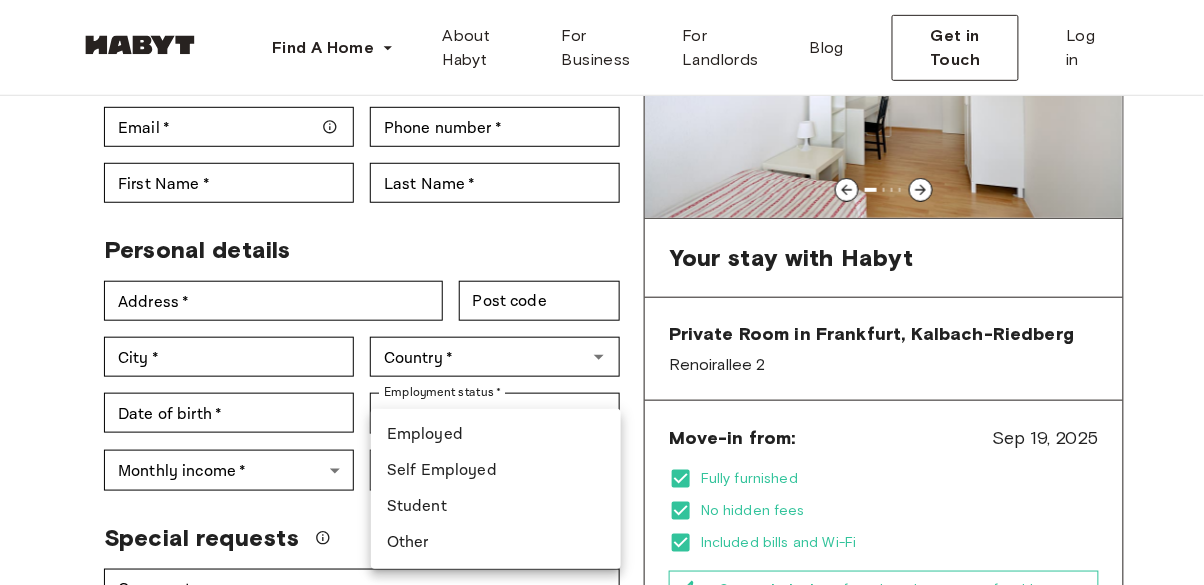 click on "Employed Self Employed Student Other" at bounding box center [496, 489] 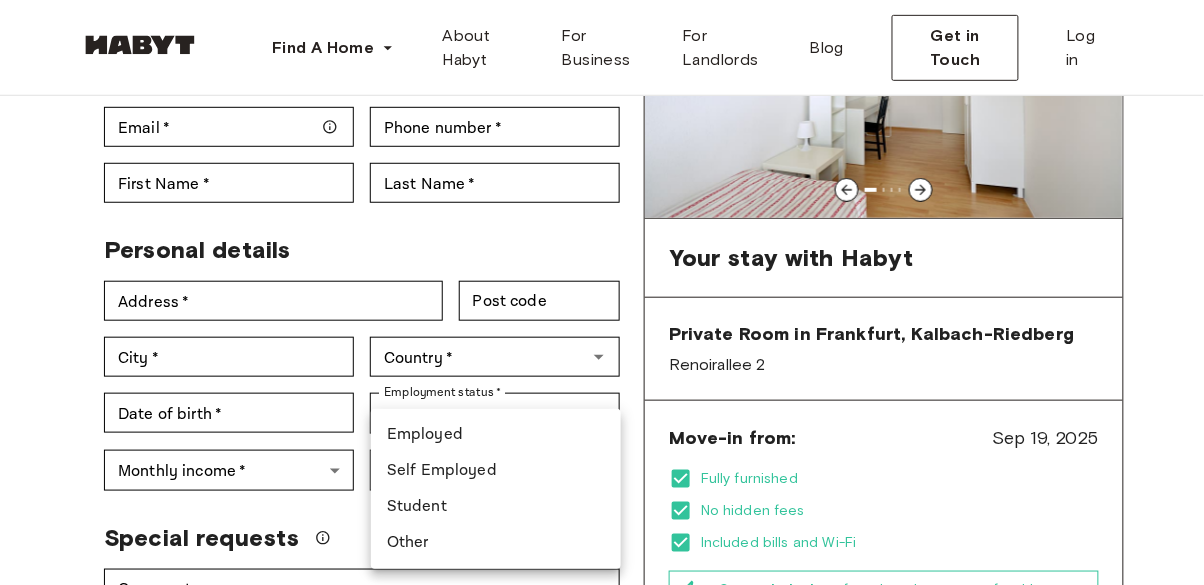 click at bounding box center (602, 292) 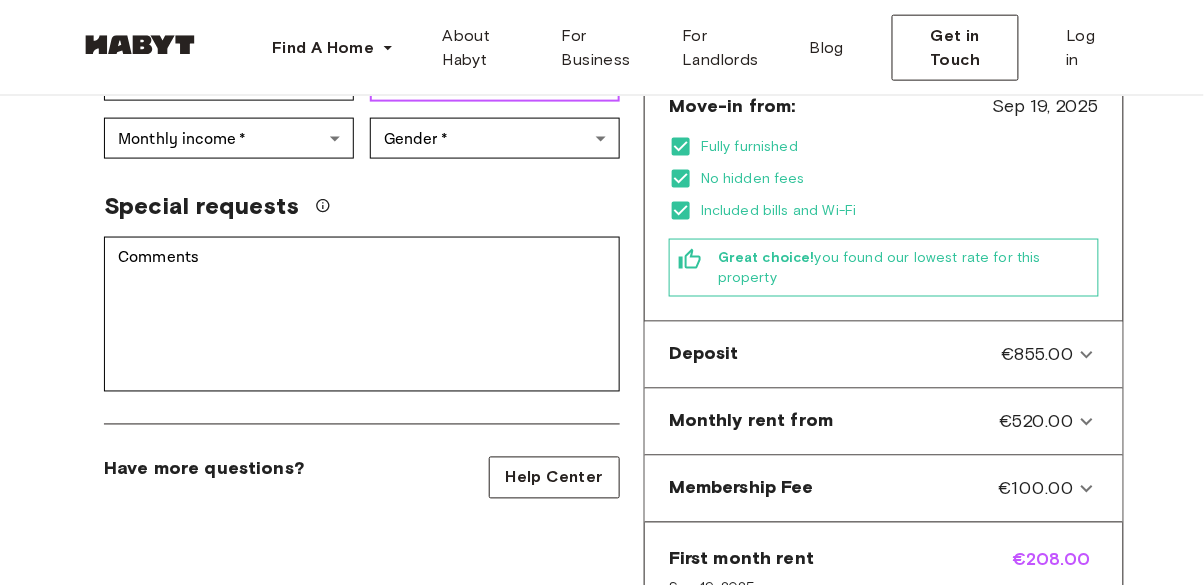 scroll, scrollTop: 558, scrollLeft: 0, axis: vertical 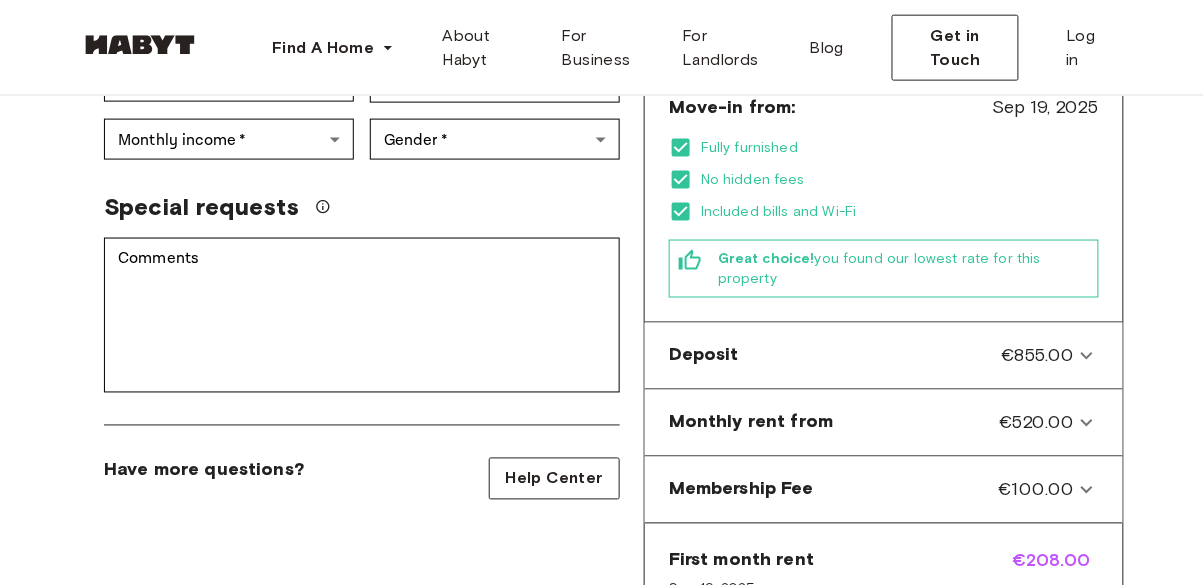 click on "€855.00" at bounding box center (1038, 356) 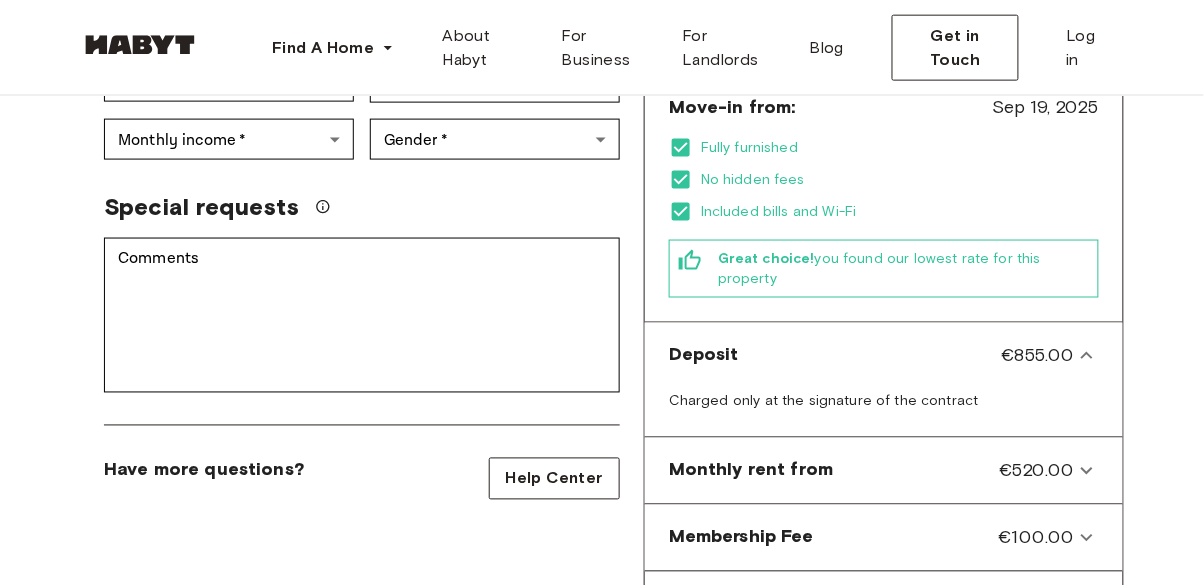 click 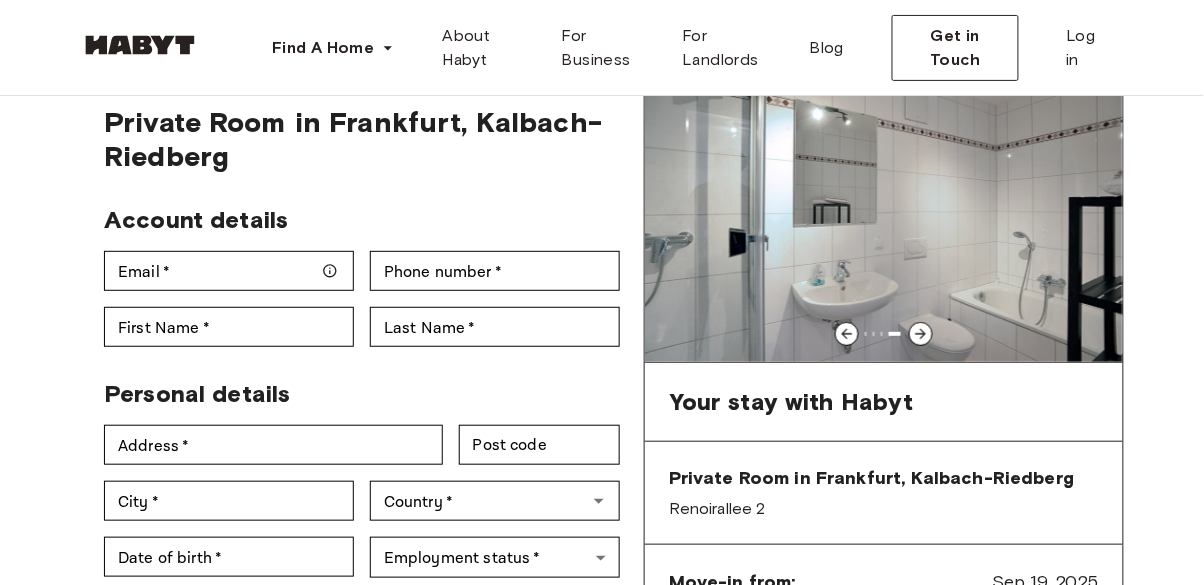 scroll, scrollTop: 0, scrollLeft: 0, axis: both 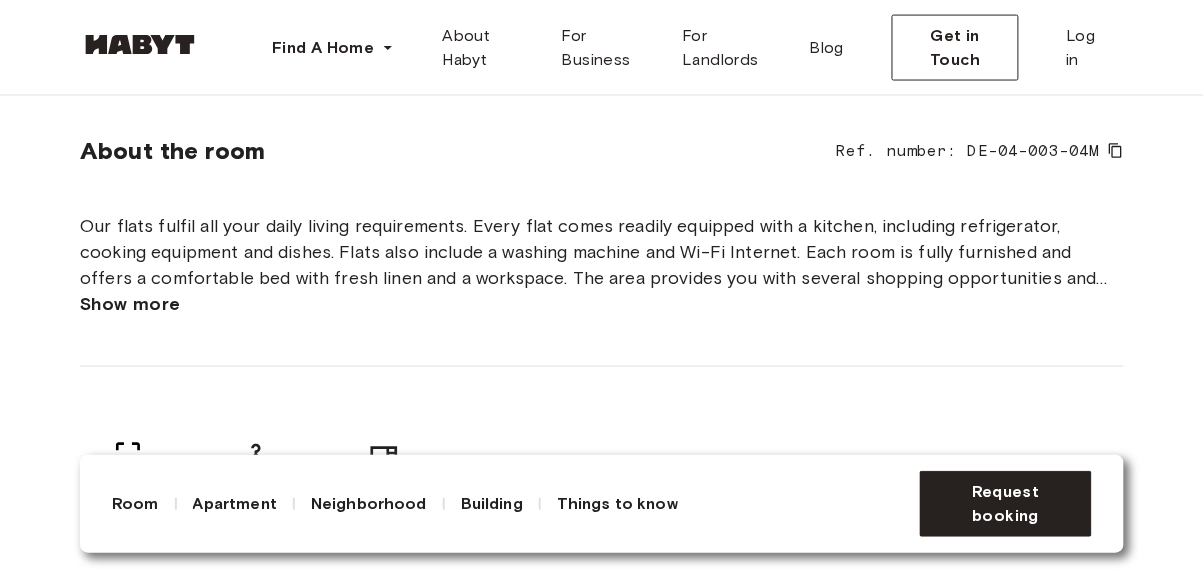click on "Show more" at bounding box center [130, 305] 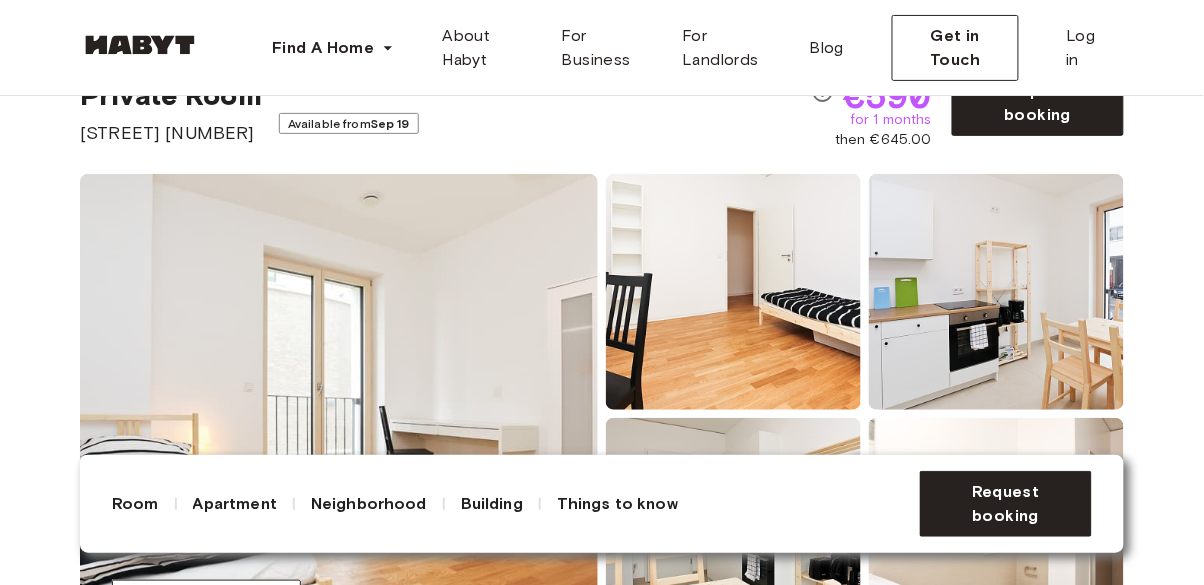 scroll, scrollTop: 82, scrollLeft: 0, axis: vertical 